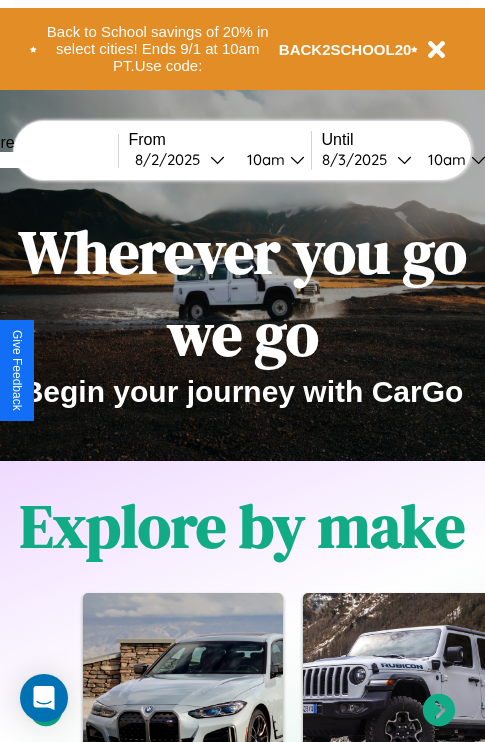 scroll, scrollTop: 0, scrollLeft: 0, axis: both 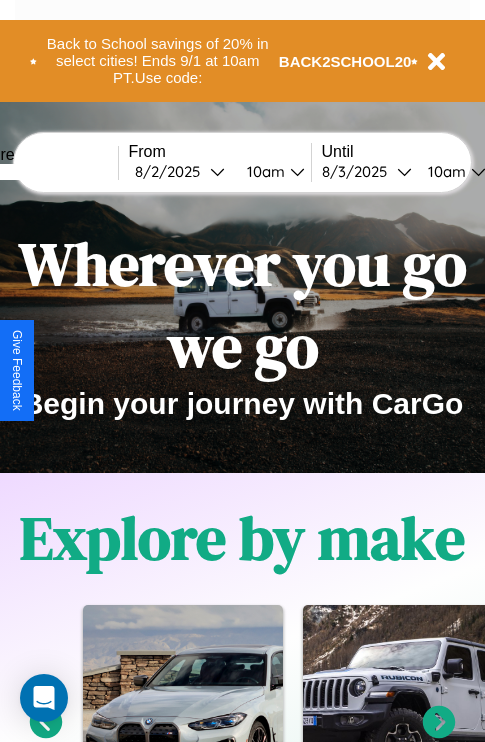 click at bounding box center (43, 172) 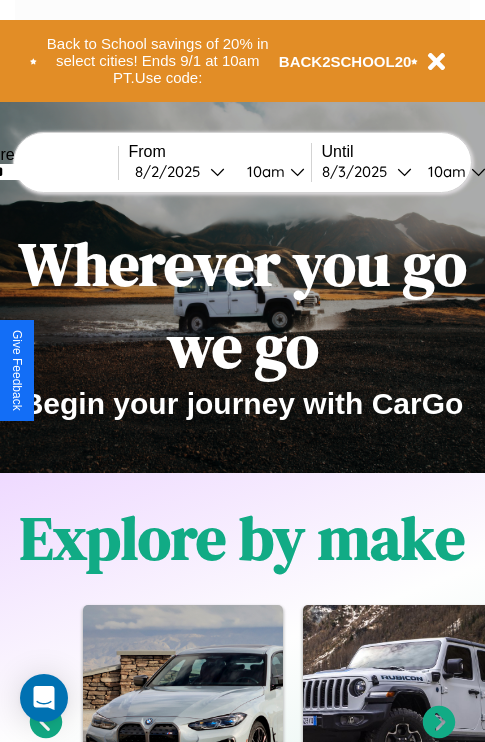 type on "******" 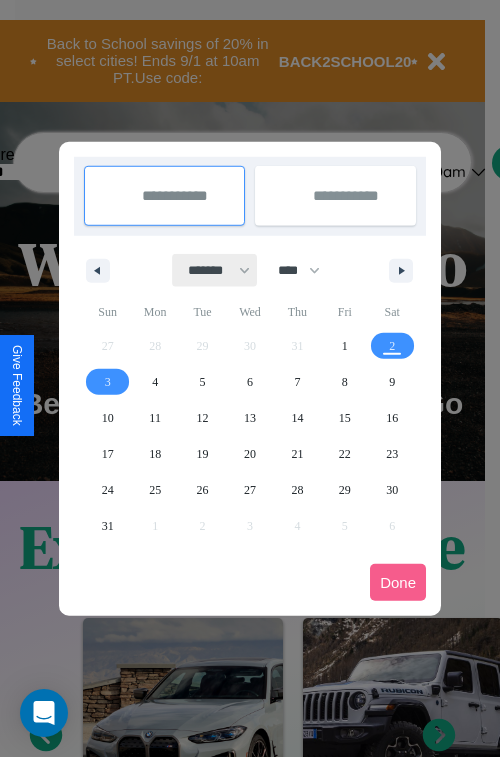 click on "******* ******** ***** ***** *** **** **** ****** ********* ******* ******** ********" at bounding box center [215, 270] 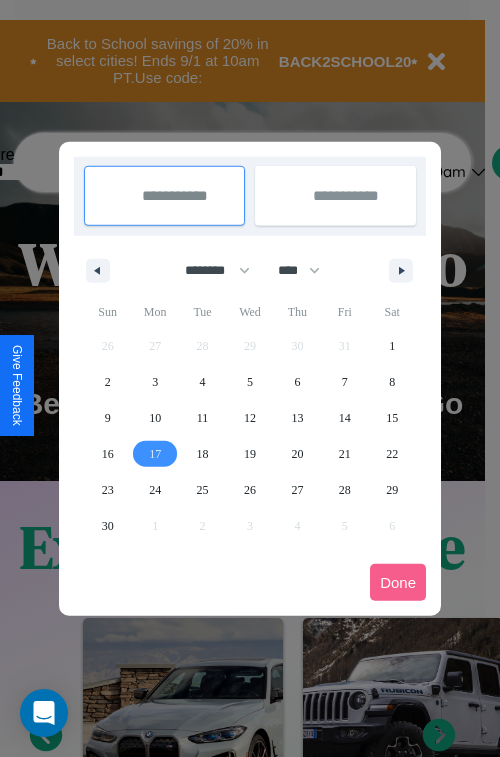 click on "17" at bounding box center [155, 454] 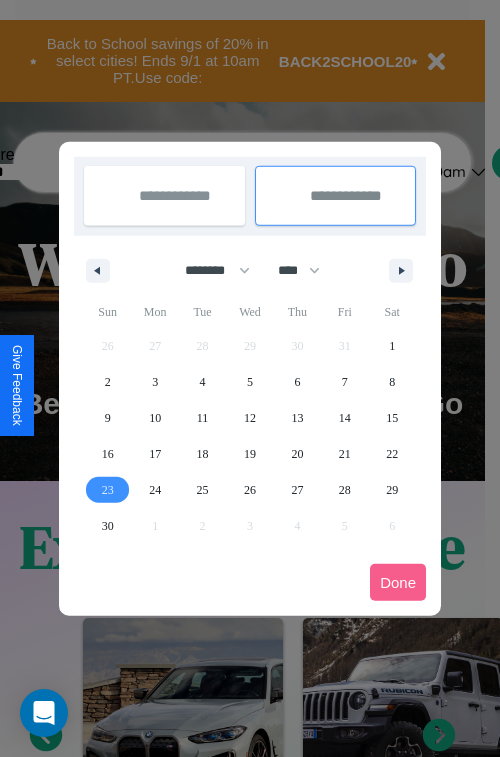 click on "23" at bounding box center [108, 490] 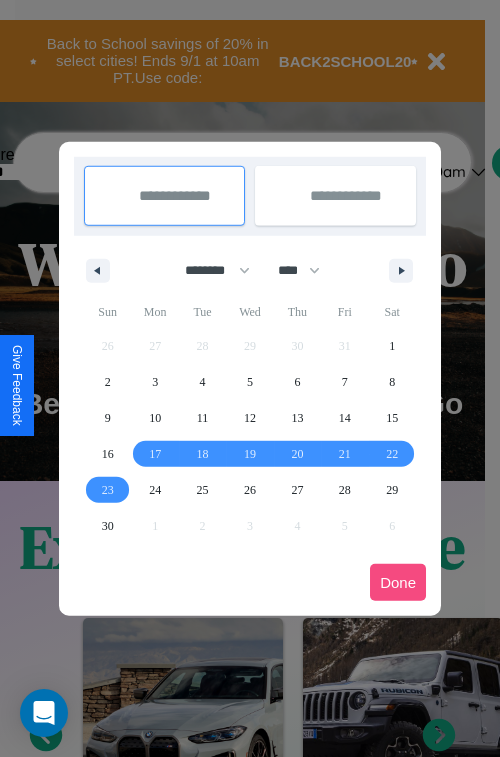 click on "Done" at bounding box center (398, 582) 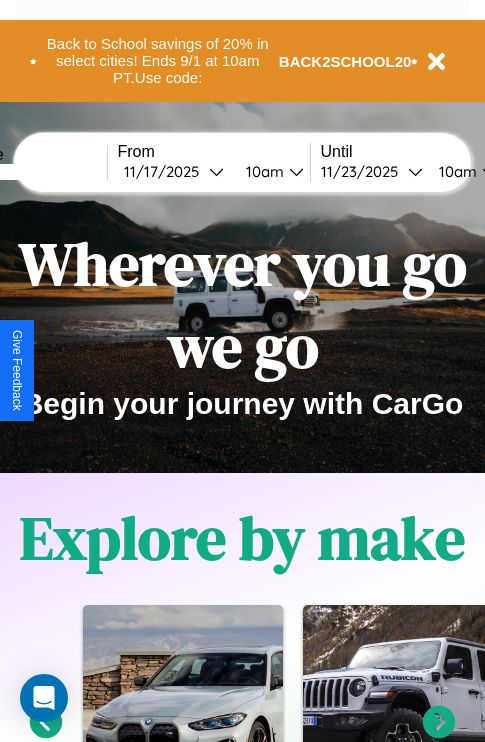 click on "10am" at bounding box center (455, 171) 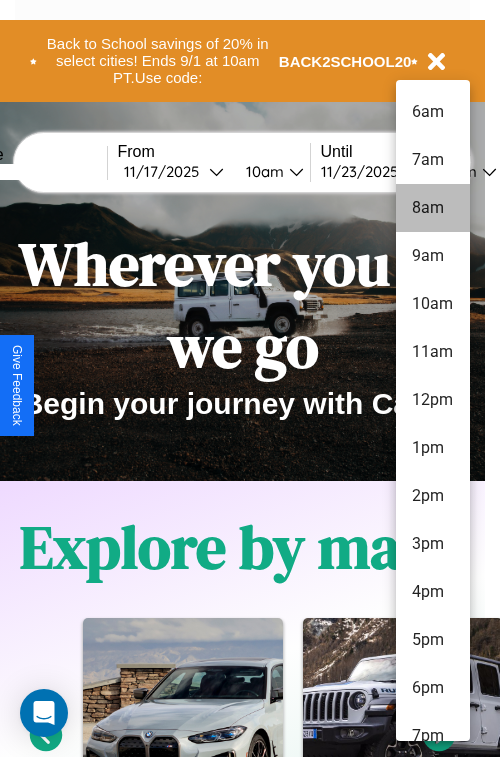 click on "8am" at bounding box center [433, 208] 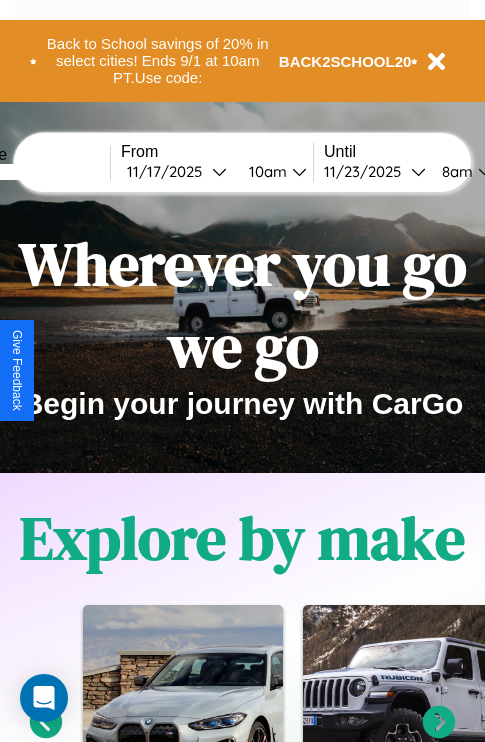 scroll, scrollTop: 0, scrollLeft: 75, axis: horizontal 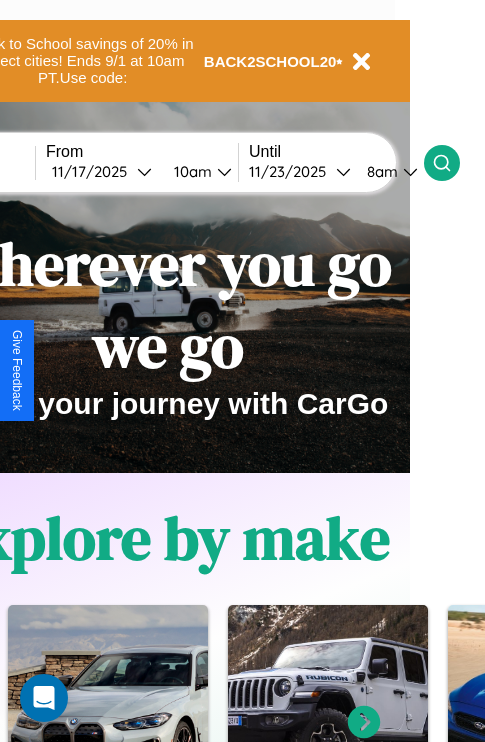 click 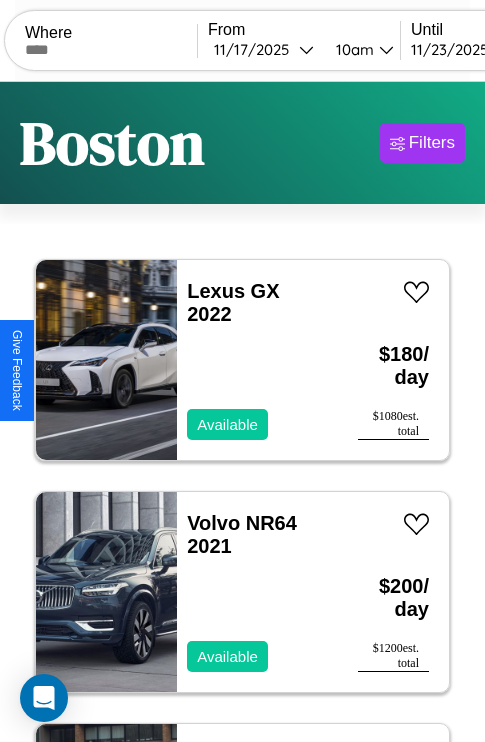 scroll, scrollTop: 66, scrollLeft: 0, axis: vertical 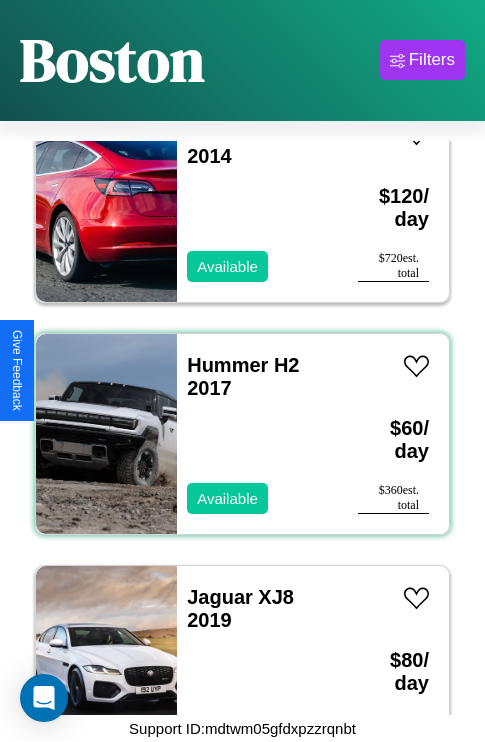 click on "Hummer   H2   2017 Available" at bounding box center [257, 434] 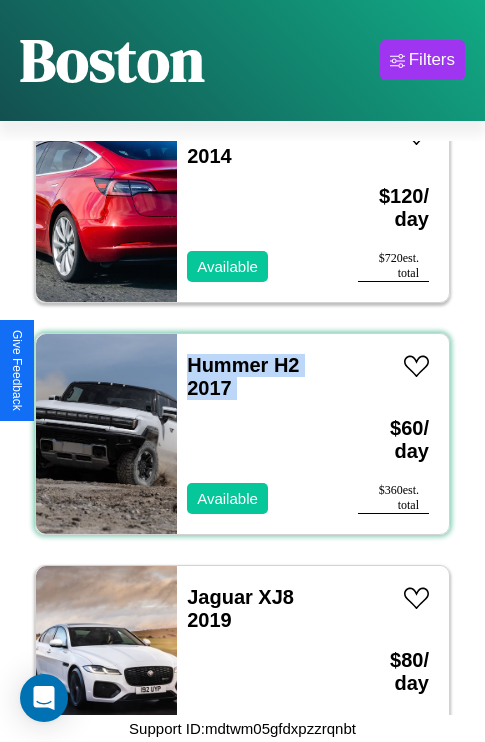 click on "Hummer   H2   2017 Available" at bounding box center [257, 434] 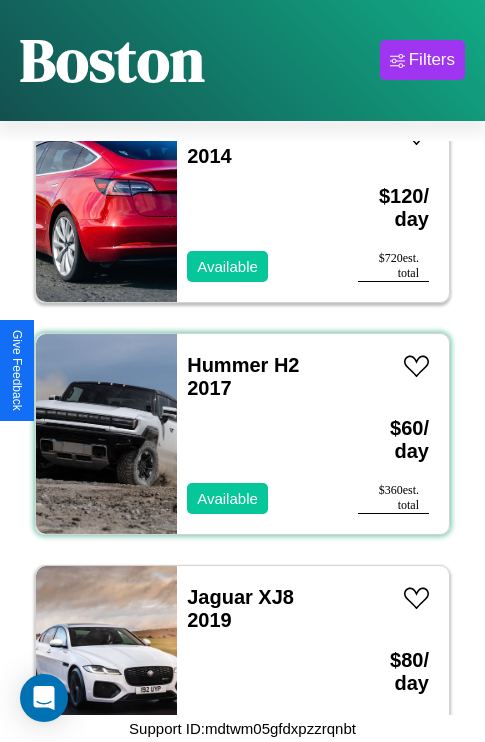click on "Hummer   H2   2017 Available" at bounding box center (257, 434) 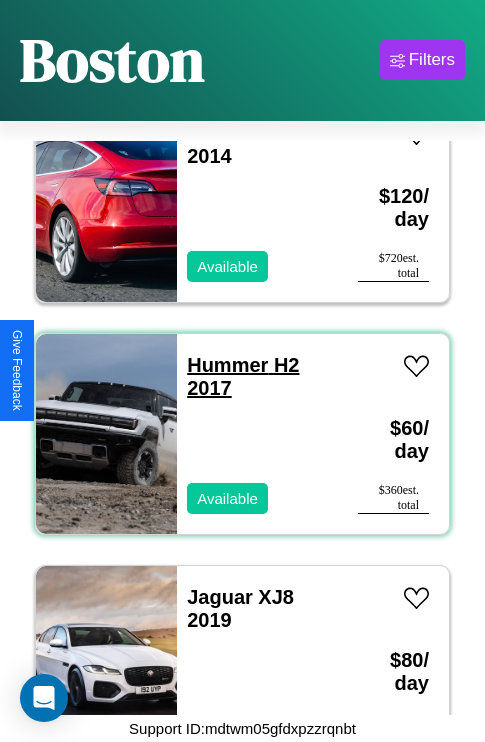click on "Hummer   H2   2017" at bounding box center [243, 376] 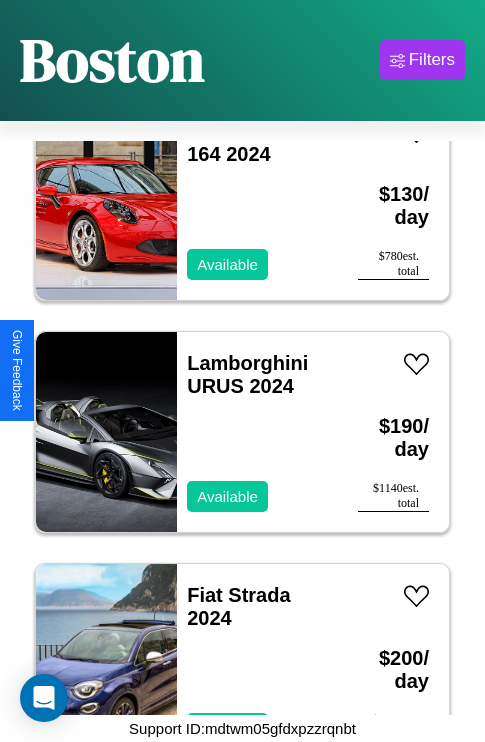 scroll, scrollTop: 17475, scrollLeft: 0, axis: vertical 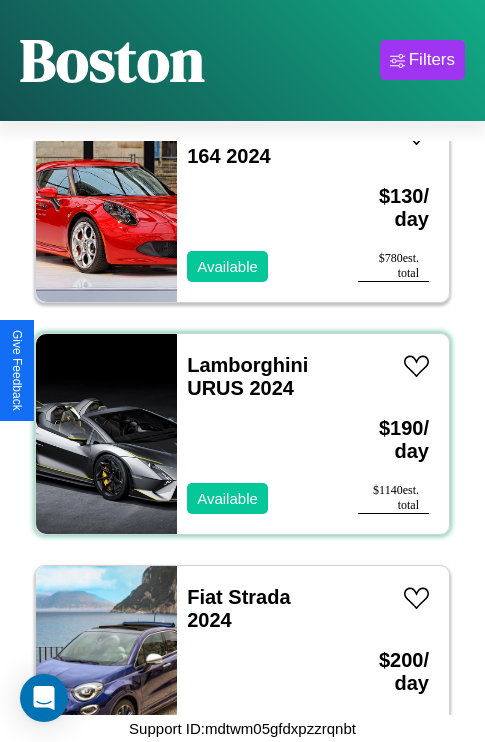 click on "Lamborghini   URUS   2024 Available" at bounding box center (257, 434) 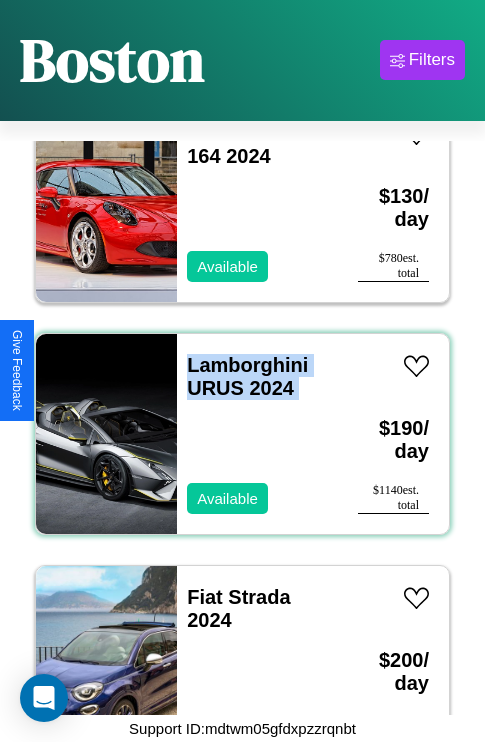 click on "Lamborghini   URUS   2024 Available" at bounding box center [257, 434] 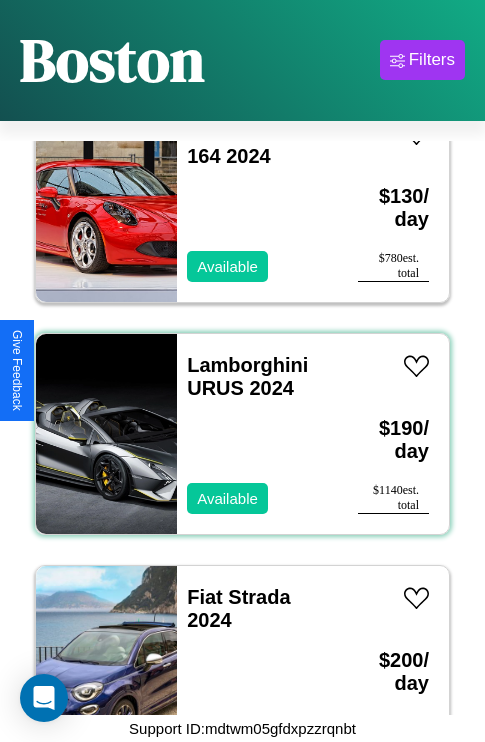 click on "Lamborghini   URUS   2024 Available" at bounding box center (257, 434) 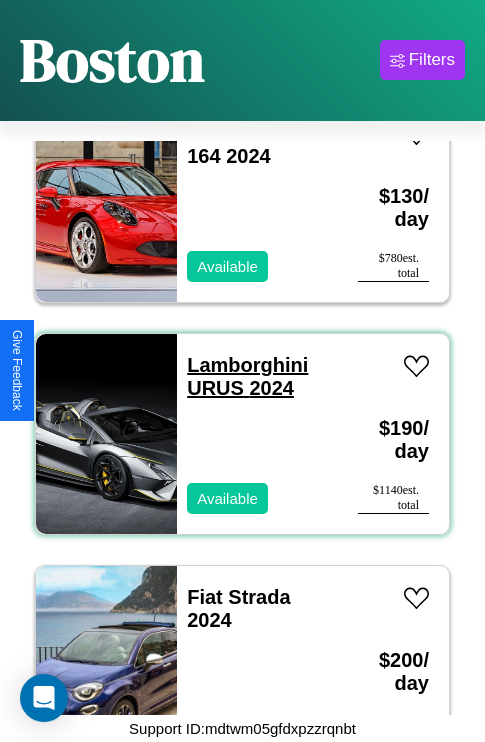 click on "Lamborghini   URUS   2024" at bounding box center (247, 376) 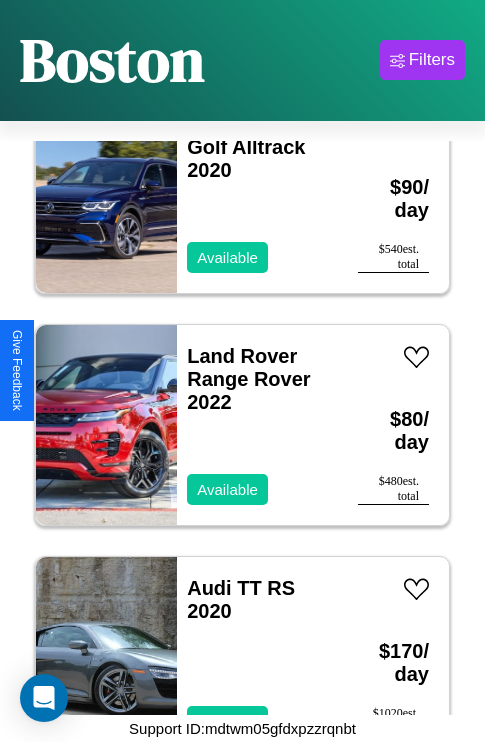 scroll, scrollTop: 9355, scrollLeft: 0, axis: vertical 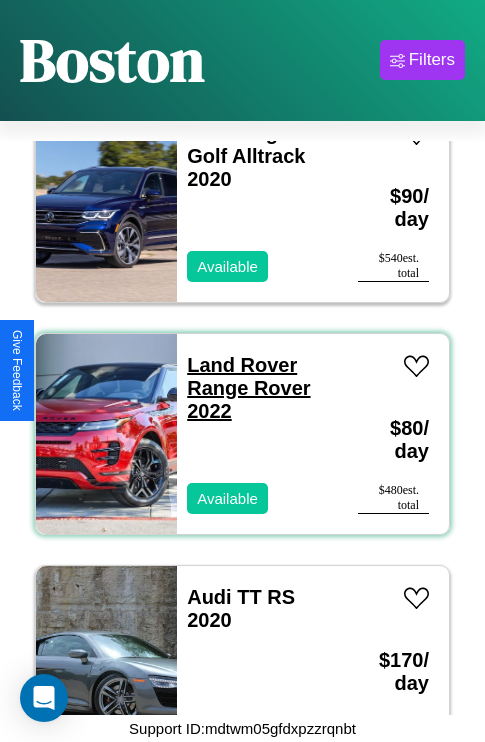 click on "Land Rover   Range Rover   2022" at bounding box center [248, 388] 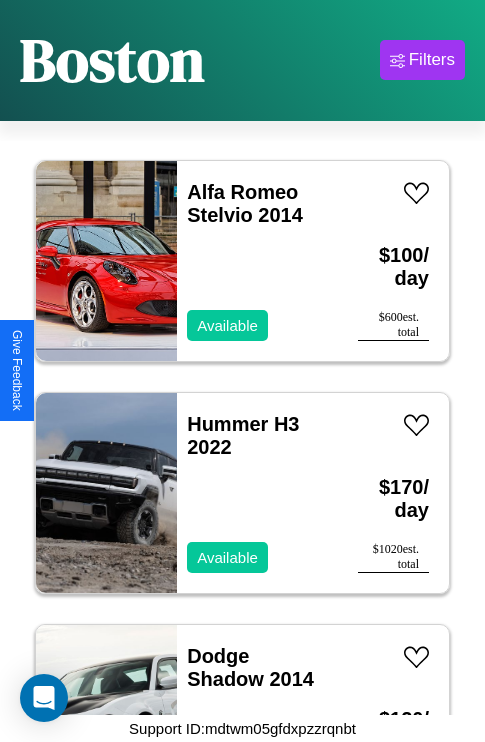 scroll, scrollTop: 23814, scrollLeft: 0, axis: vertical 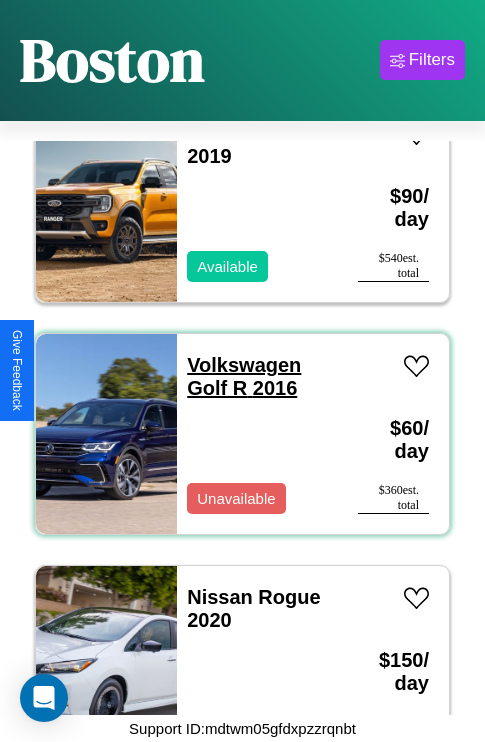 click on "Volkswagen   Golf R   2016" at bounding box center [244, 376] 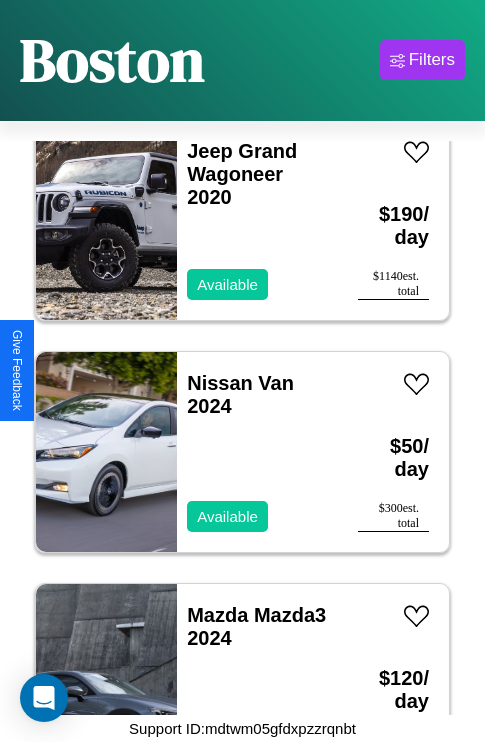 scroll, scrollTop: 23275, scrollLeft: 0, axis: vertical 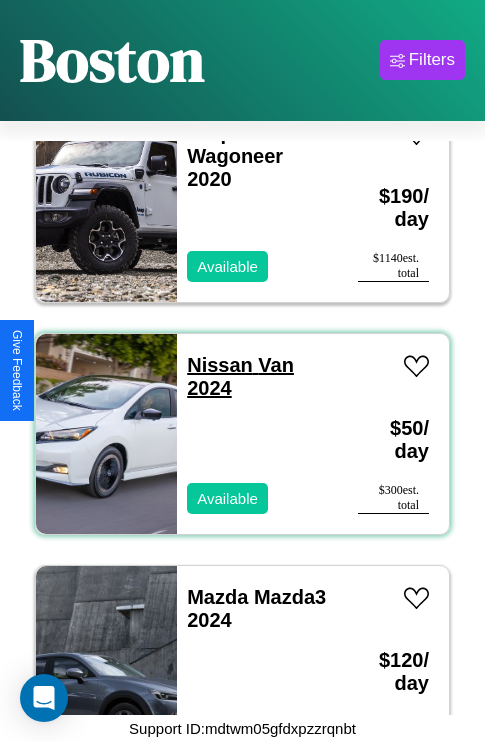 click on "Nissan   Van   2024" at bounding box center [240, 376] 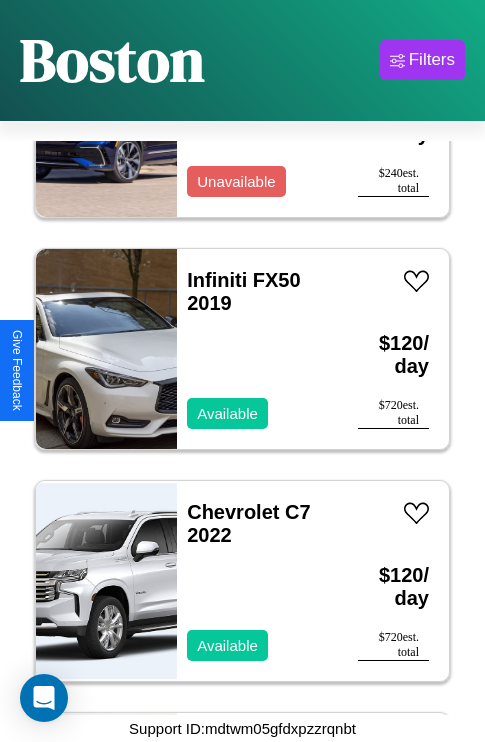 scroll, scrollTop: 3787, scrollLeft: 0, axis: vertical 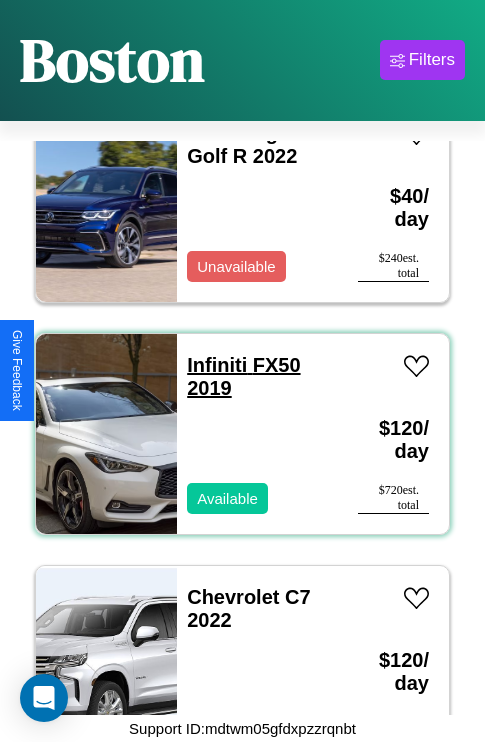 click on "Infiniti   FX50   2019" at bounding box center (243, 376) 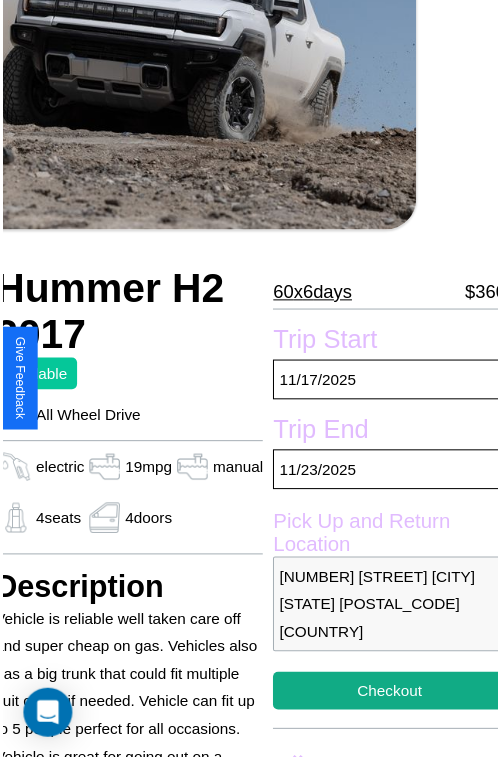 scroll, scrollTop: 220, scrollLeft: 80, axis: both 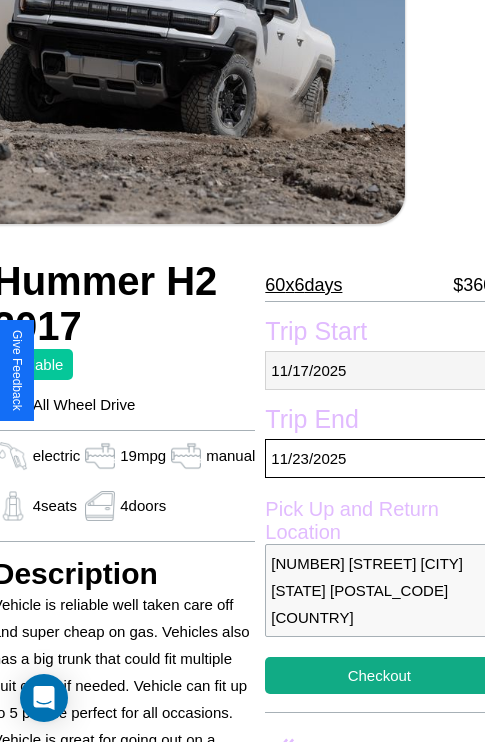 click on "[DATE]" at bounding box center (379, 370) 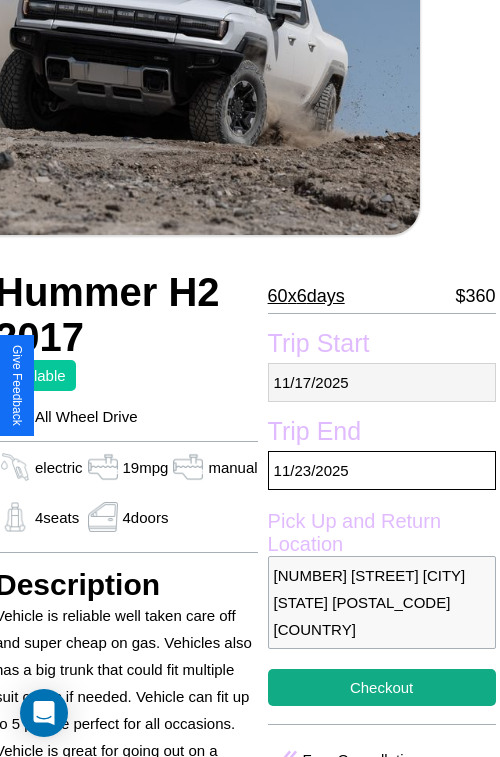 select on "*" 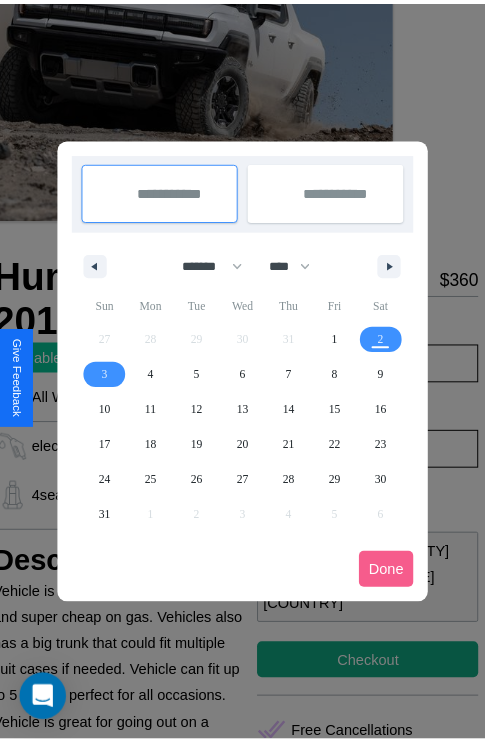 scroll, scrollTop: 0, scrollLeft: 80, axis: horizontal 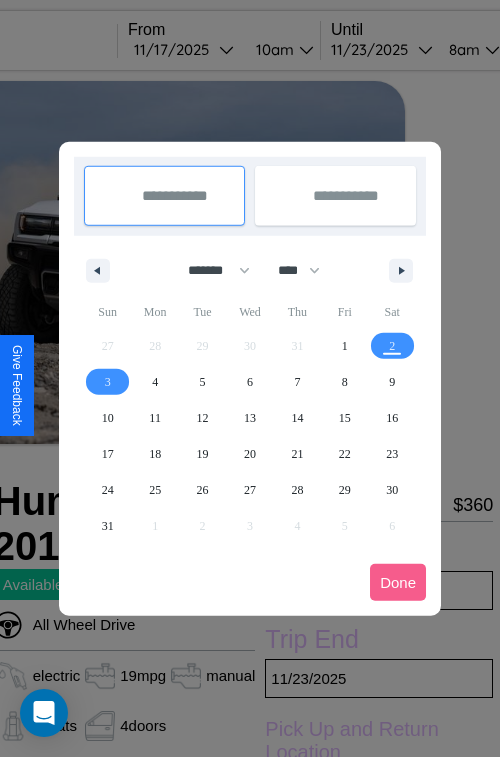 click at bounding box center [250, 378] 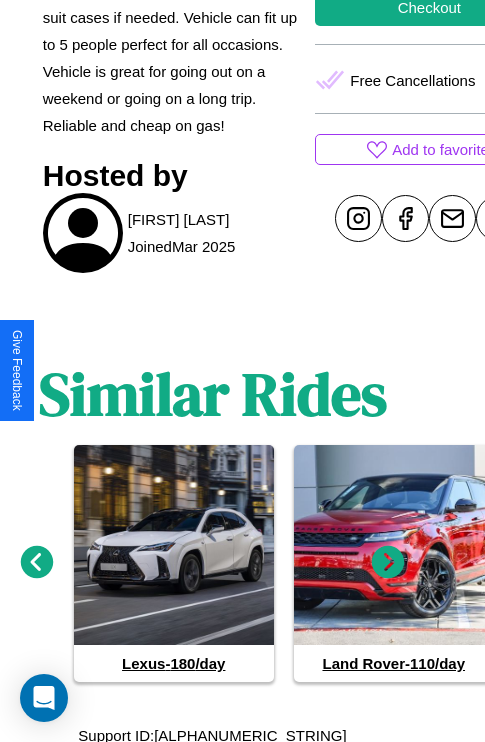 scroll, scrollTop: 895, scrollLeft: 30, axis: both 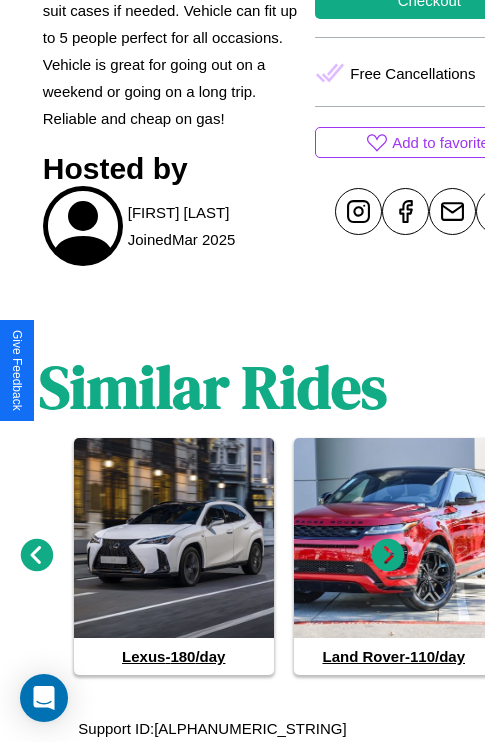 click 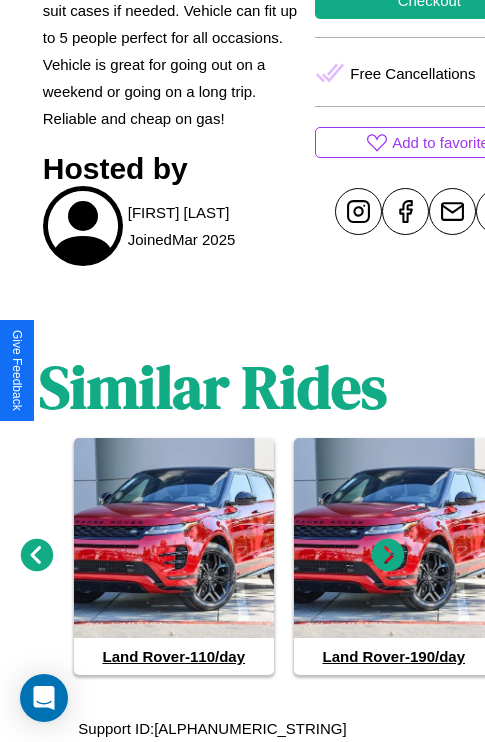 click 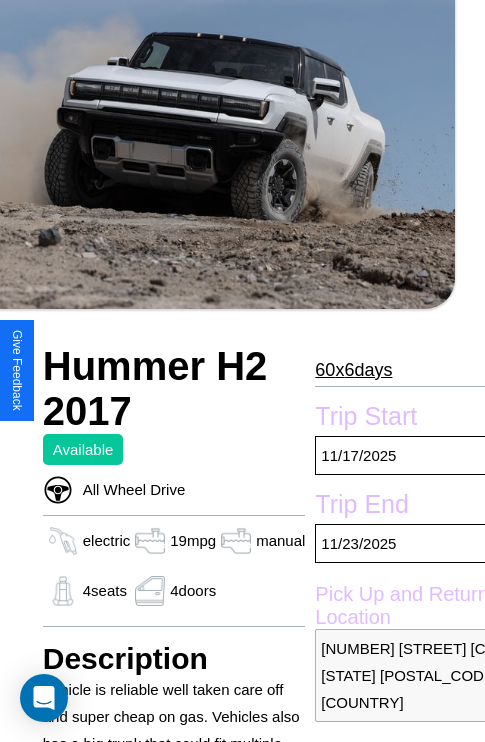 scroll, scrollTop: 134, scrollLeft: 30, axis: both 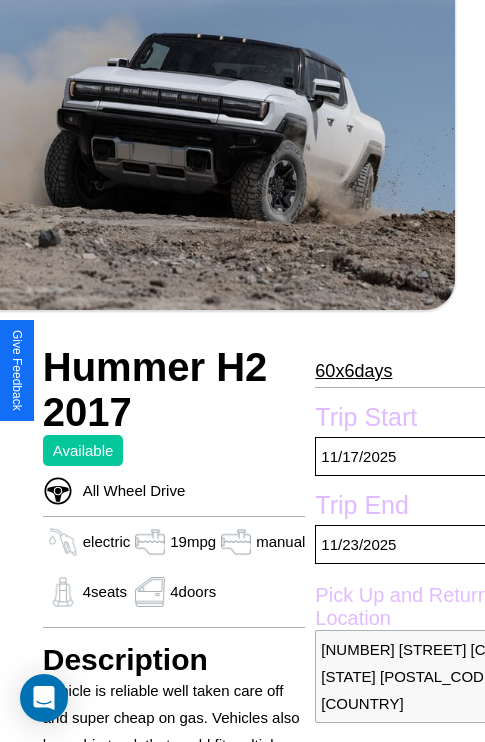 click on "60  x  6  days" at bounding box center (353, 371) 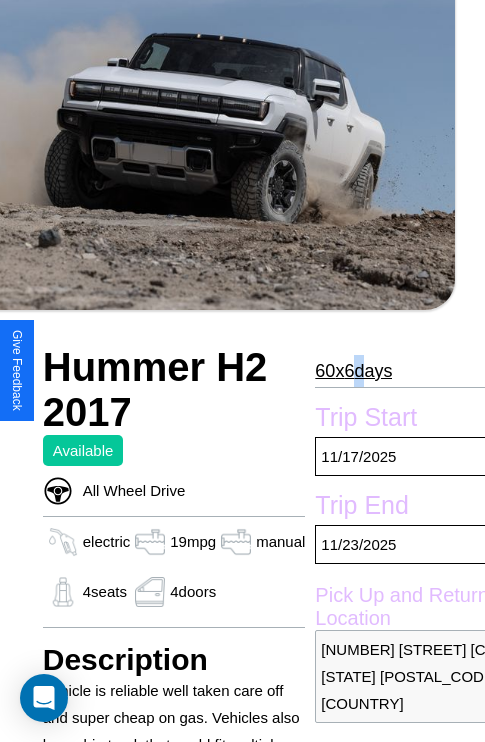 click on "60  x  6  days" at bounding box center (353, 371) 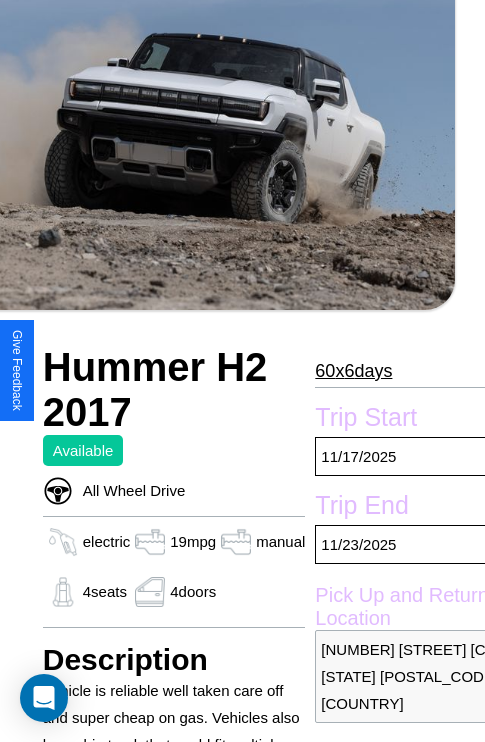 click on "60  x  6  days" at bounding box center (353, 371) 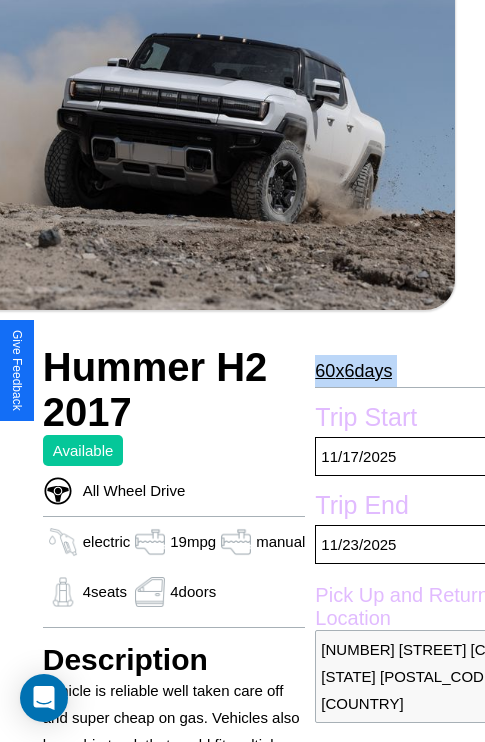 click on "60  x  6  days" at bounding box center (353, 371) 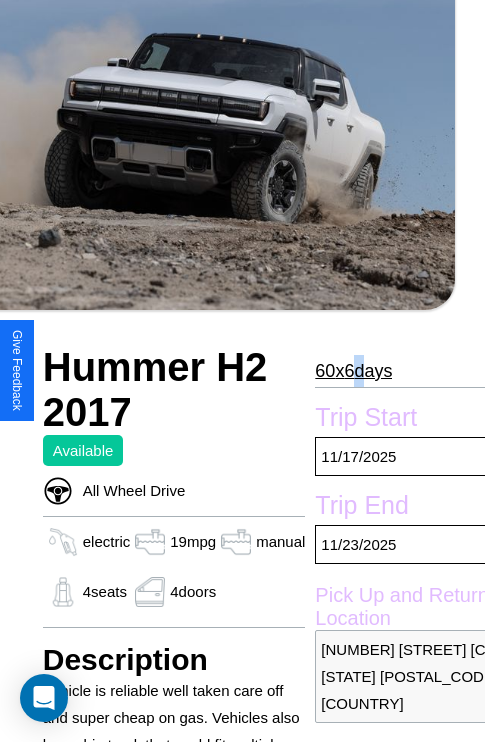 click on "60  x  6  days" at bounding box center (353, 371) 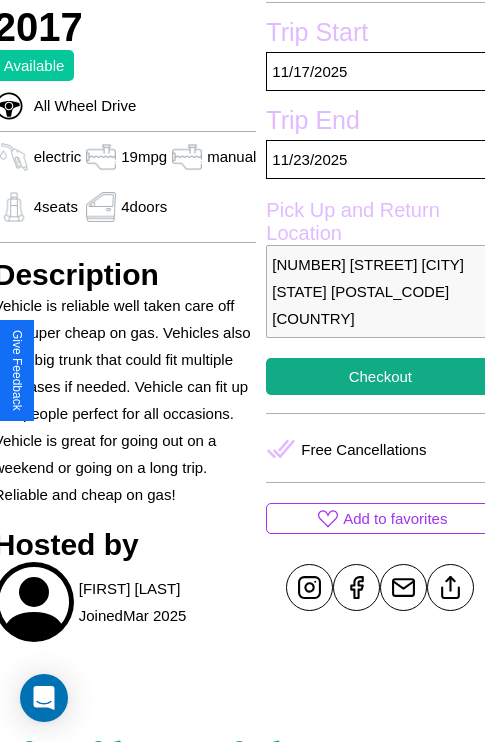 scroll, scrollTop: 525, scrollLeft: 80, axis: both 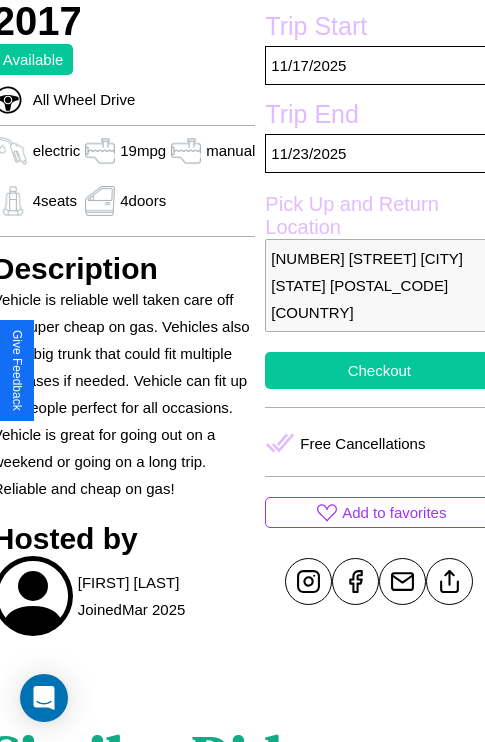 click on "Checkout" at bounding box center [379, 370] 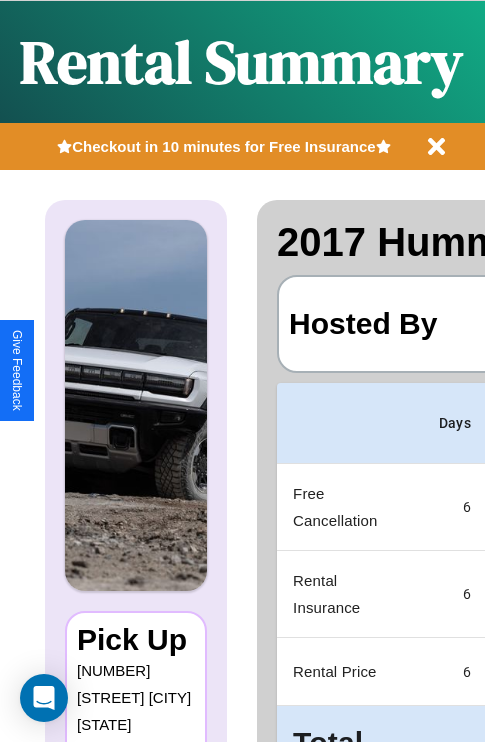 scroll, scrollTop: 0, scrollLeft: 408, axis: horizontal 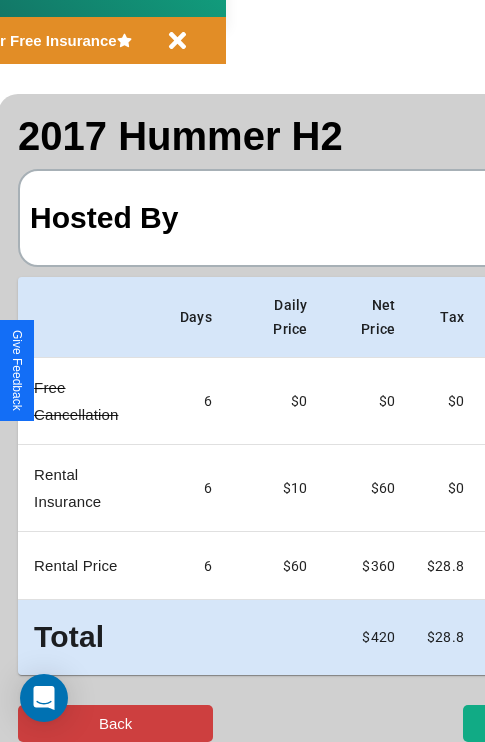 click on "Back" at bounding box center (115, 723) 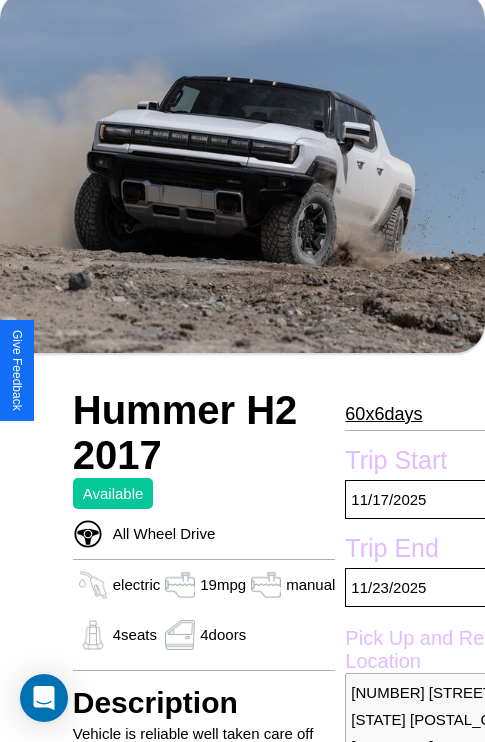 scroll, scrollTop: 134, scrollLeft: 0, axis: vertical 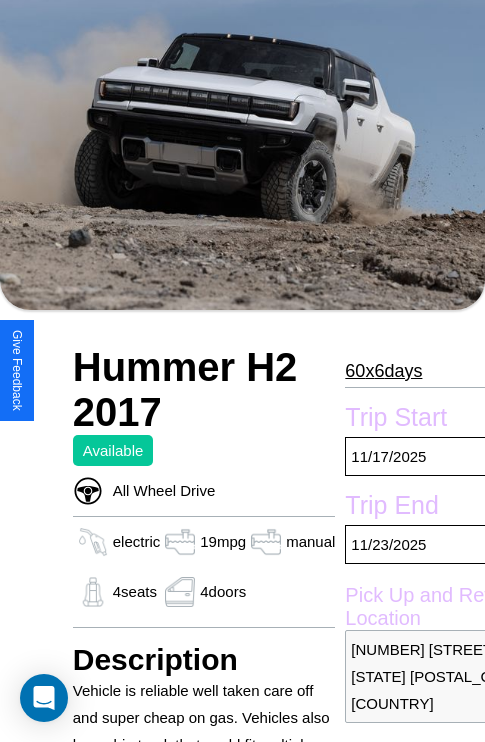 click on "60  x  6  days" at bounding box center (383, 371) 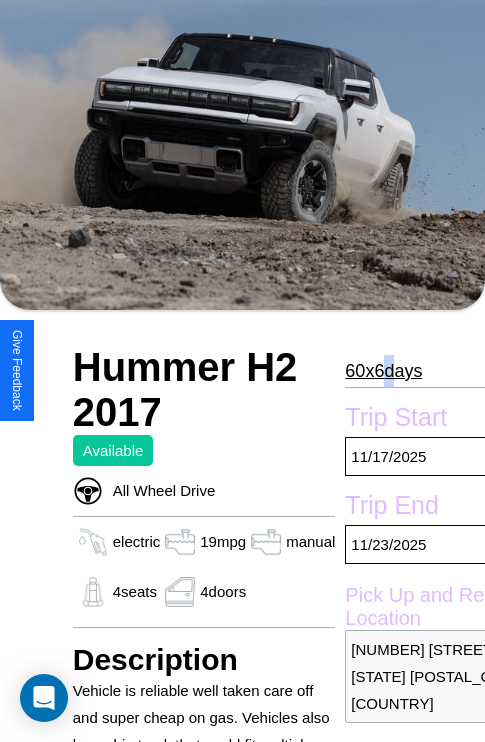 click on "60  x  6  days" at bounding box center (383, 371) 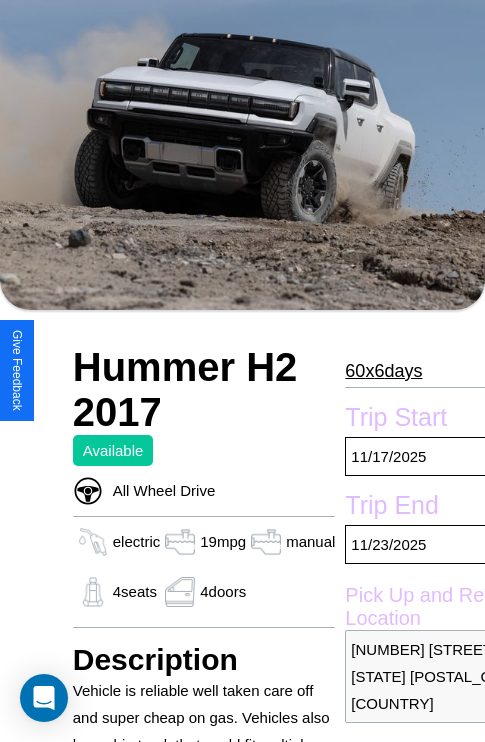 click on "60  x  6  days" at bounding box center [383, 371] 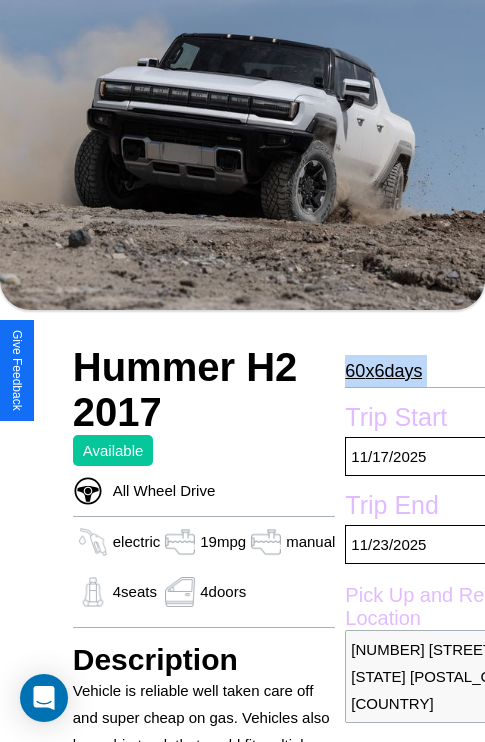 click on "60  x  6  days" at bounding box center [383, 371] 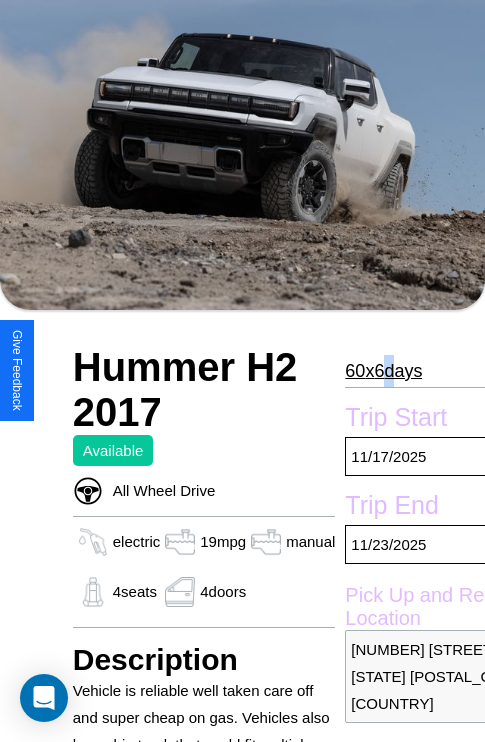 click on "60  x  6  days" at bounding box center [383, 371] 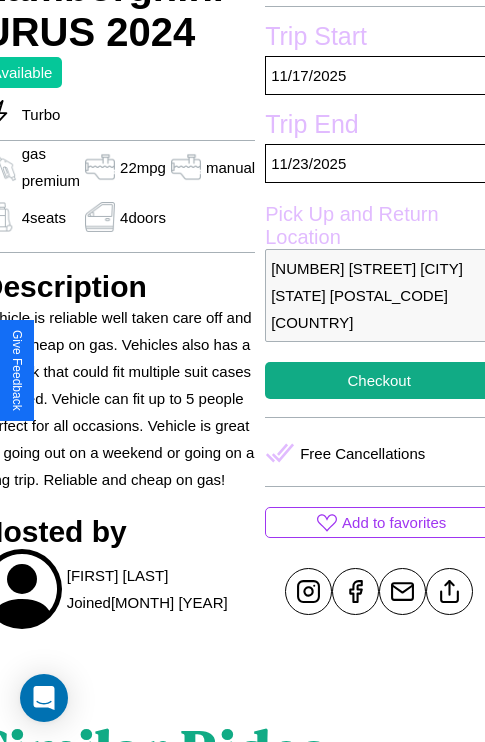 scroll, scrollTop: 435, scrollLeft: 91, axis: both 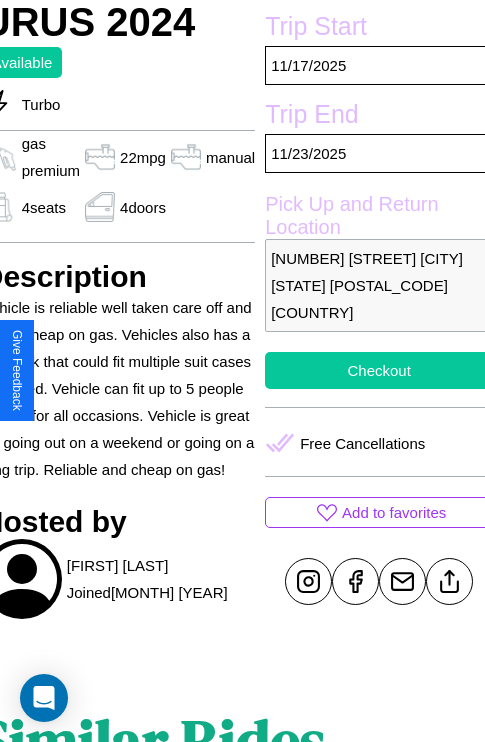 click on "Checkout" at bounding box center (379, 370) 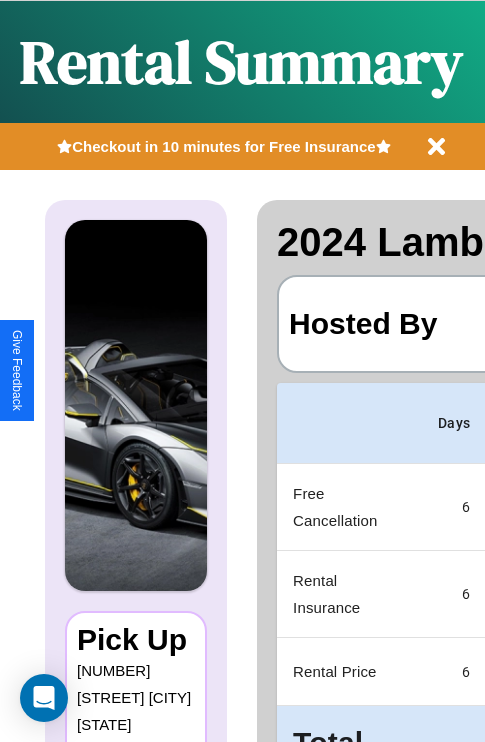 scroll, scrollTop: 0, scrollLeft: 408, axis: horizontal 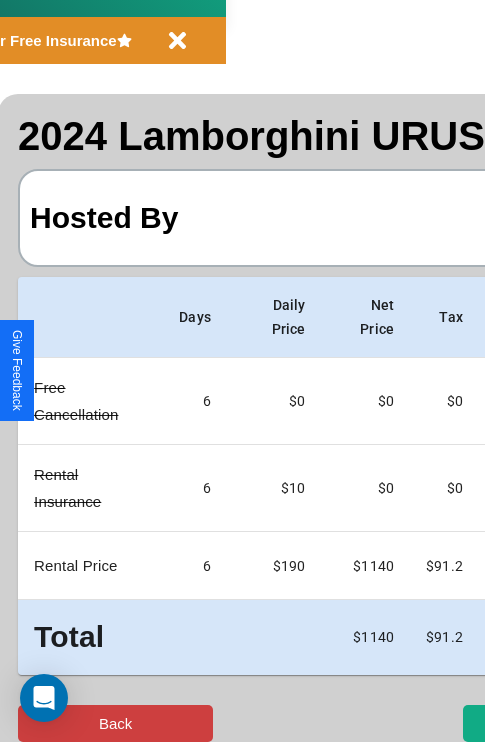 click on "Back" at bounding box center (115, 723) 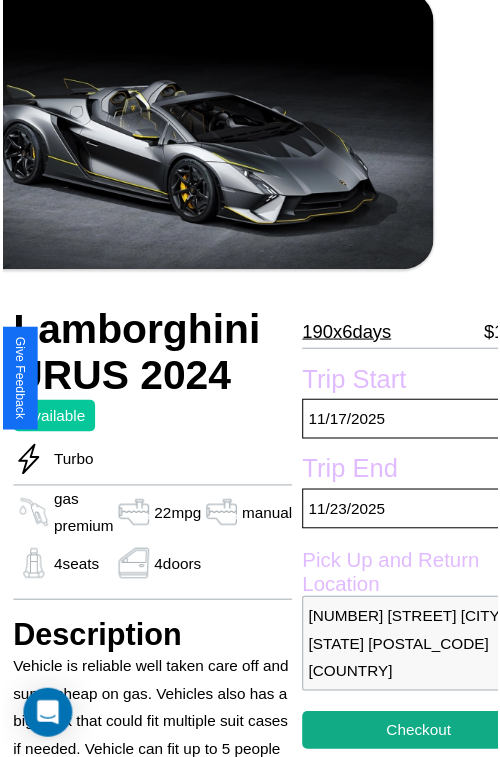 scroll, scrollTop: 130, scrollLeft: 91, axis: both 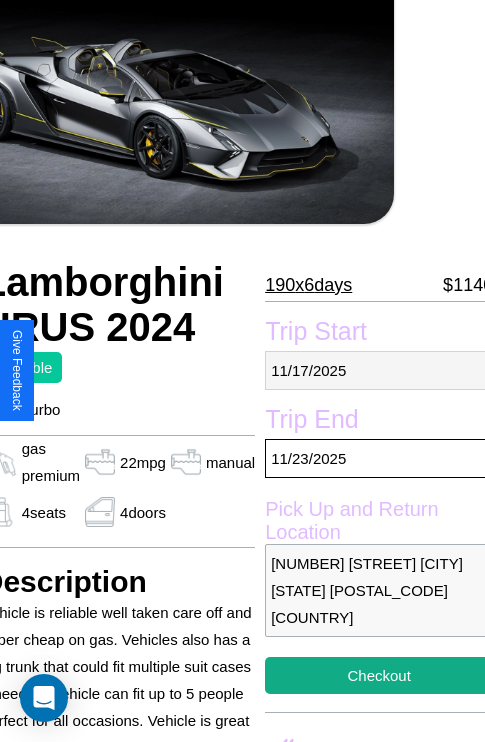 click on "[MONTH] / [DAY] / [YEAR]" at bounding box center (379, 370) 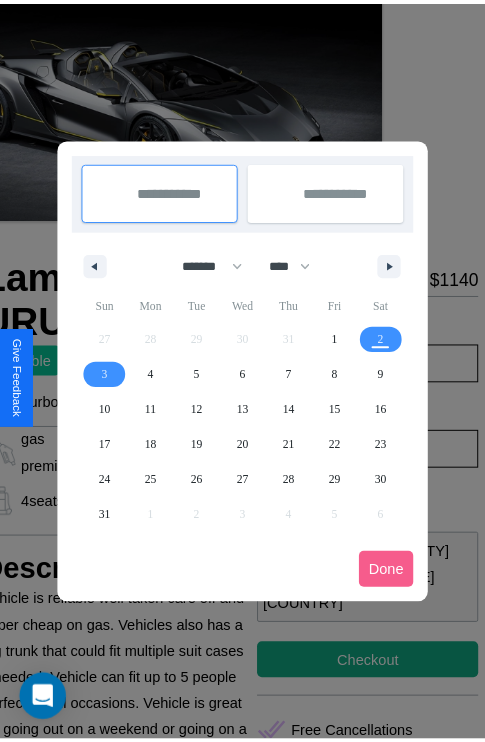 scroll, scrollTop: 0, scrollLeft: 91, axis: horizontal 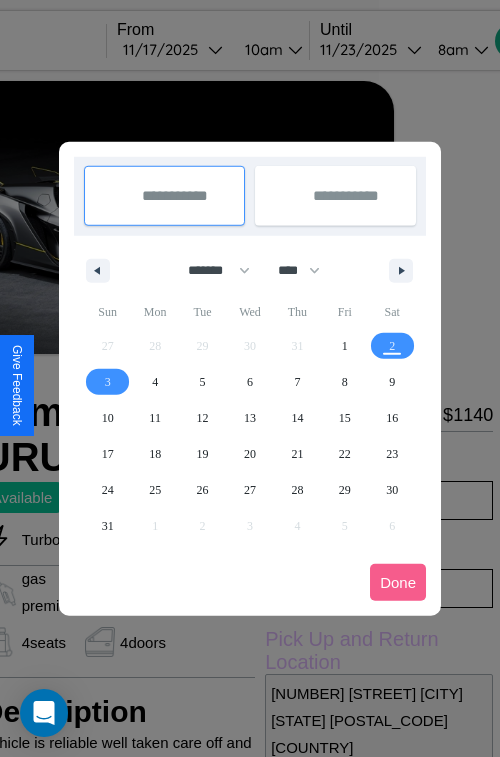 click at bounding box center [250, 378] 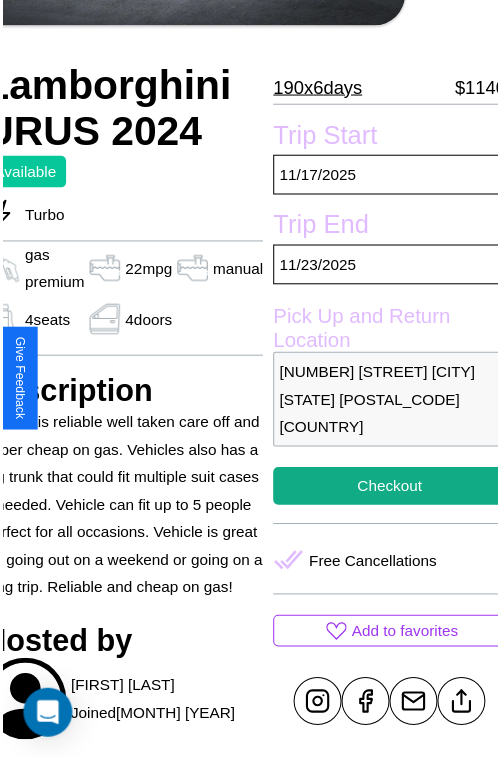 scroll, scrollTop: 577, scrollLeft: 91, axis: both 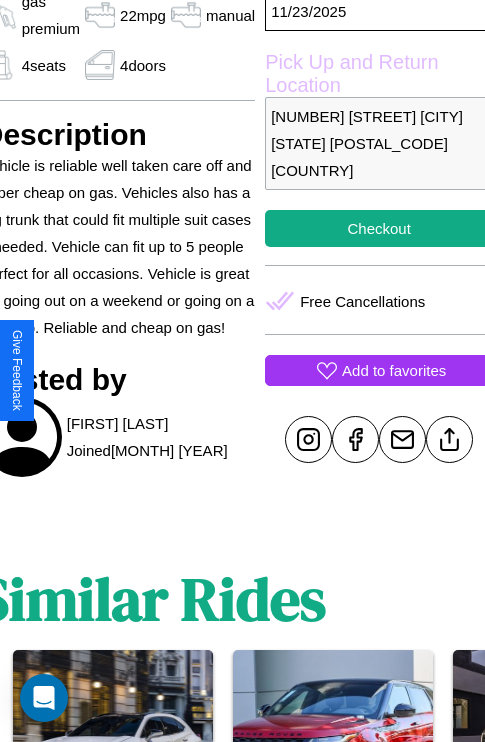 click on "Add to favorites" at bounding box center [394, 370] 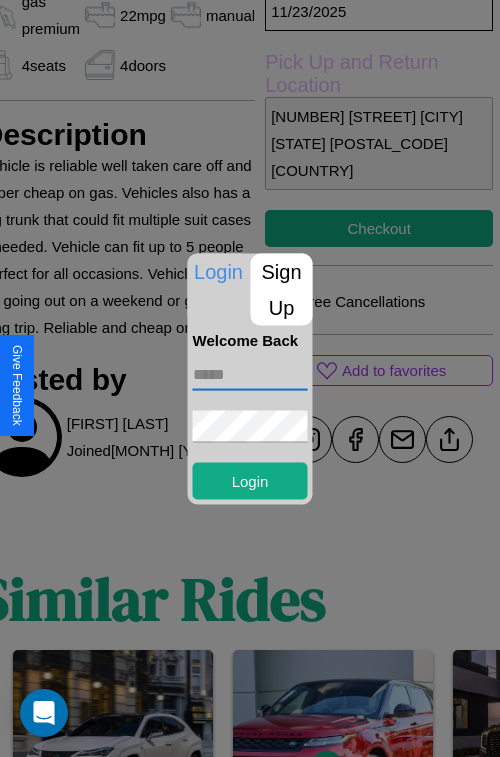 click at bounding box center [250, 374] 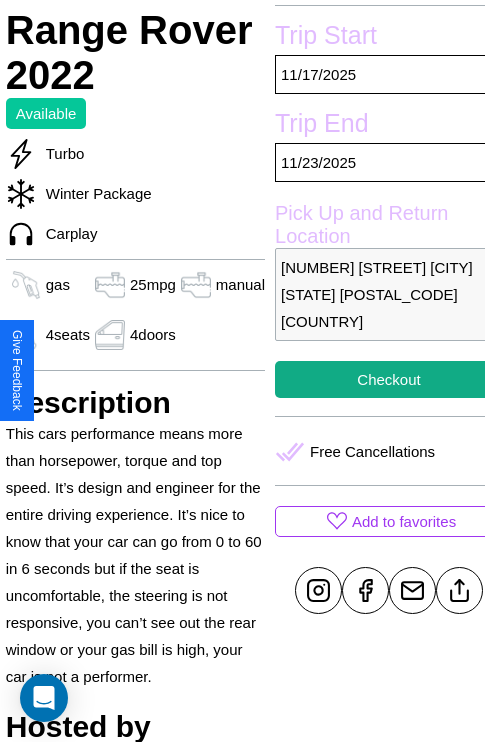 scroll, scrollTop: 485, scrollLeft: 68, axis: both 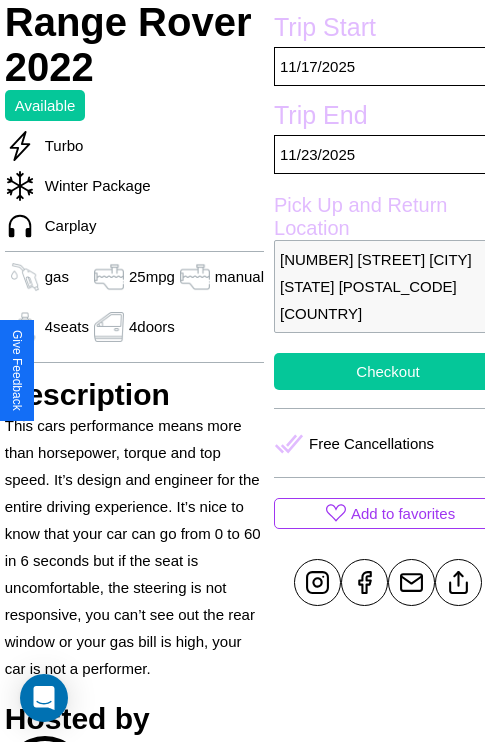 click on "Checkout" at bounding box center (388, 371) 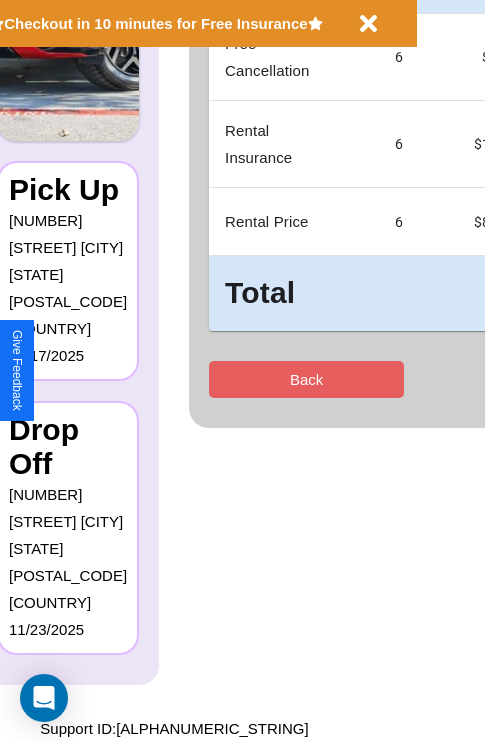 scroll, scrollTop: 0, scrollLeft: 0, axis: both 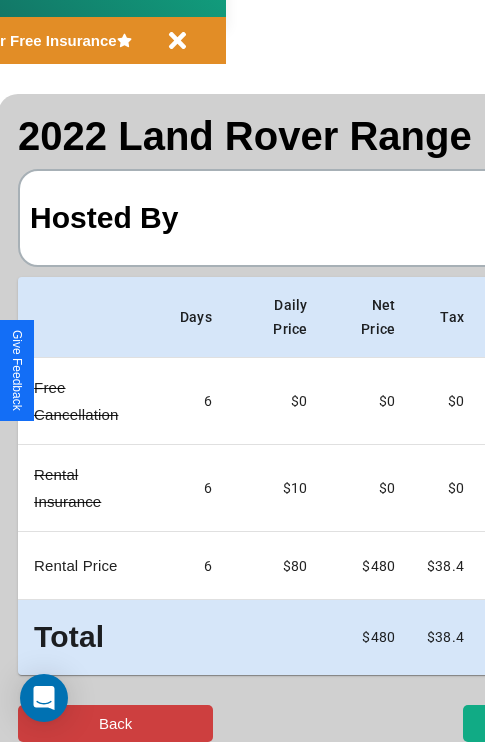 click on "Back" at bounding box center (115, 723) 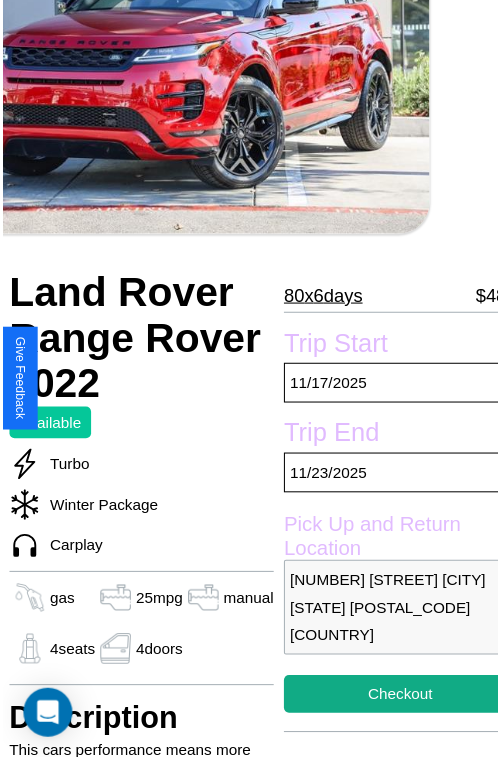 scroll, scrollTop: 180, scrollLeft: 68, axis: both 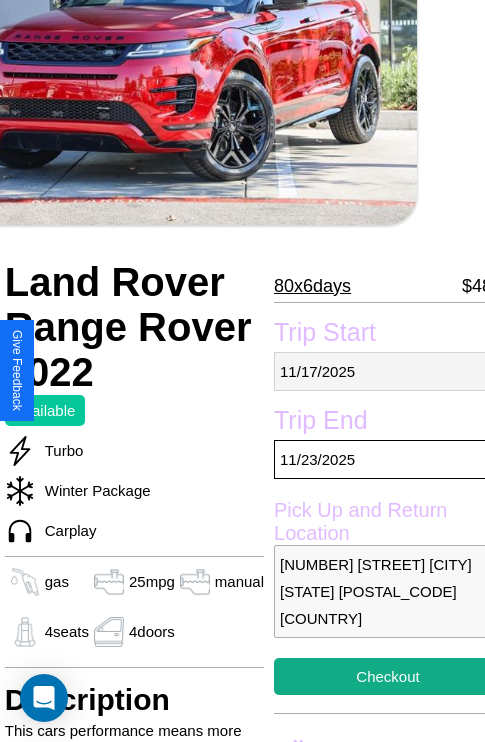 click on "11 / 17 / 2025" at bounding box center (388, 371) 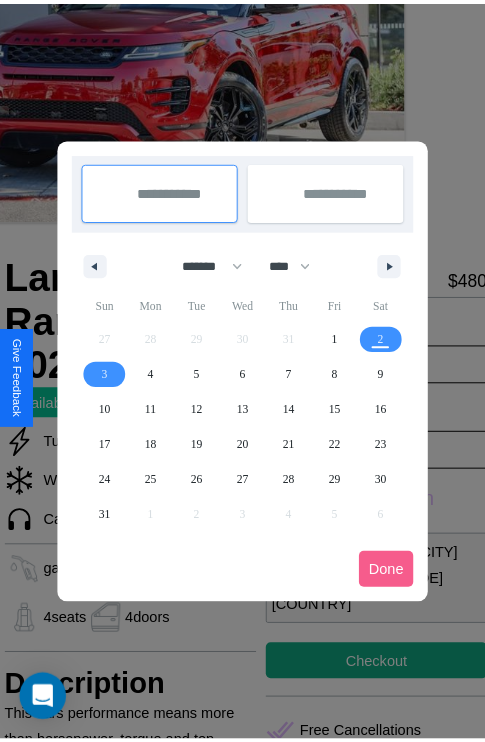 scroll, scrollTop: 0, scrollLeft: 68, axis: horizontal 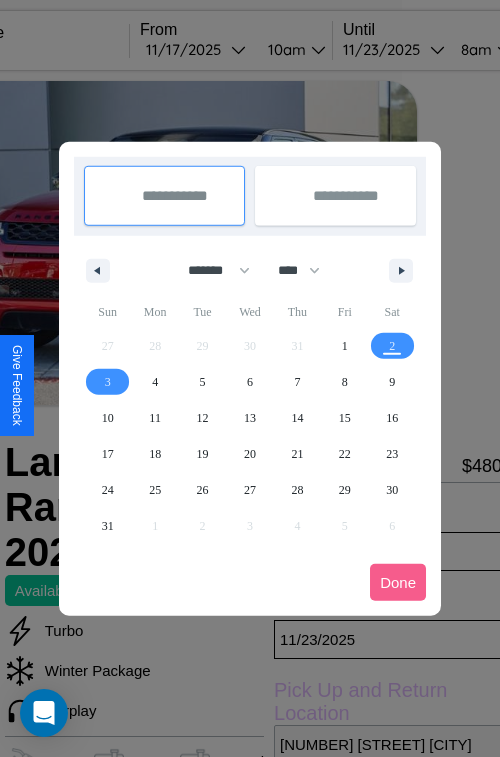 click at bounding box center [250, 378] 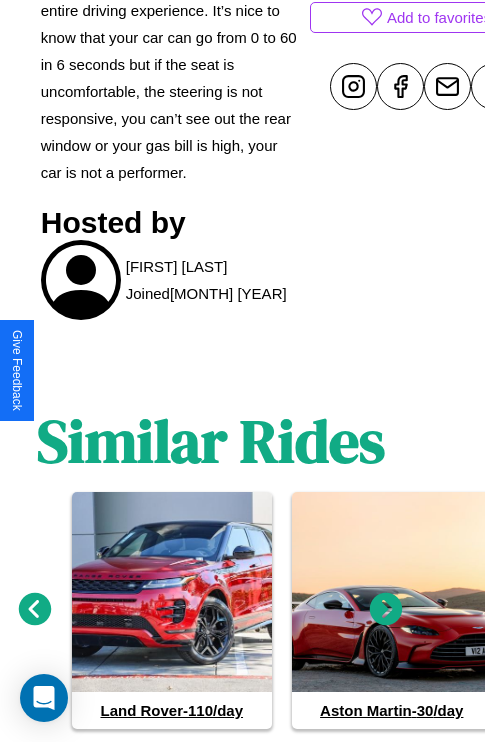 scroll, scrollTop: 1035, scrollLeft: 30, axis: both 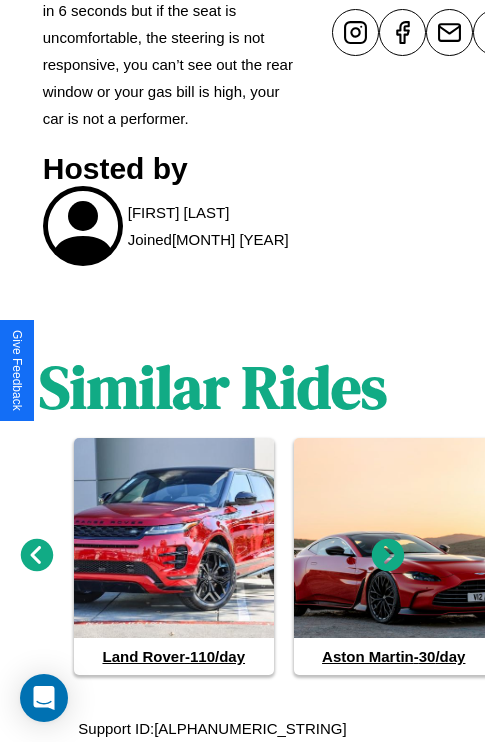 click 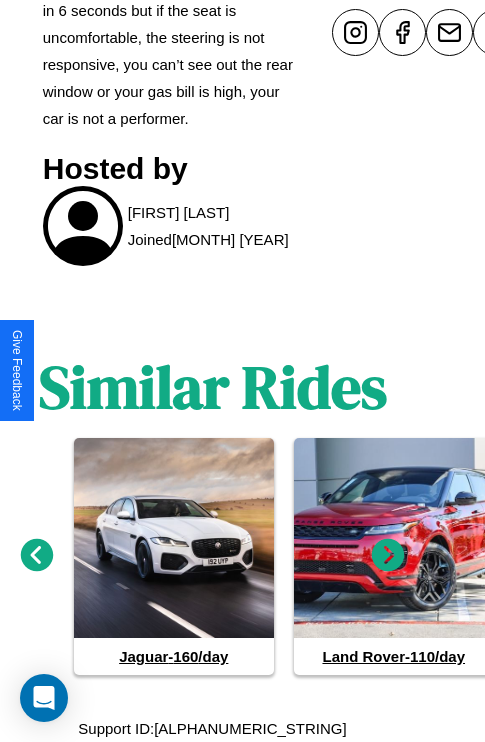 click 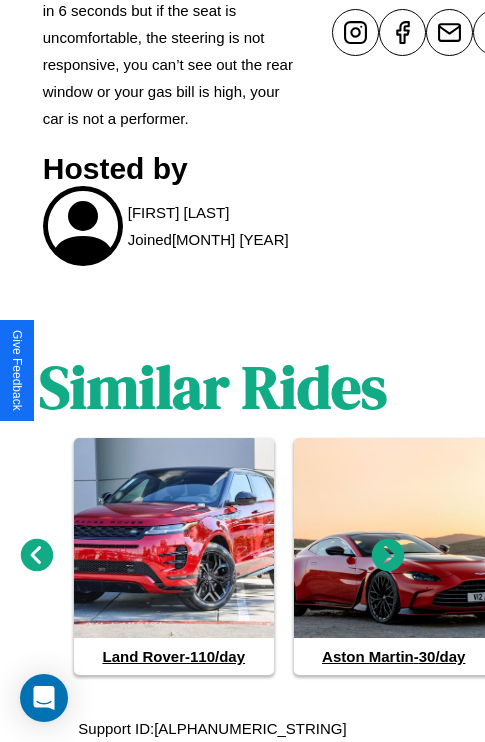 click 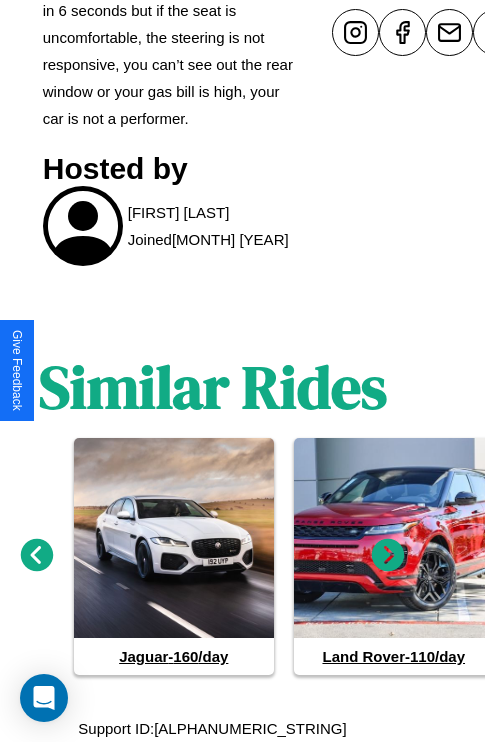 click 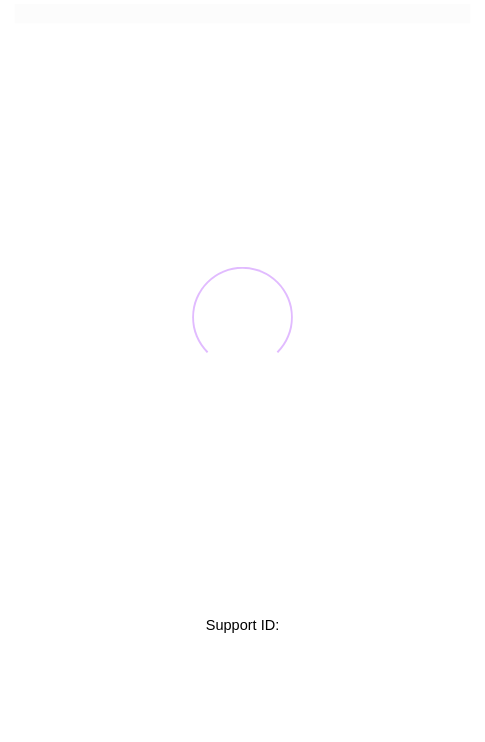 scroll, scrollTop: 0, scrollLeft: 0, axis: both 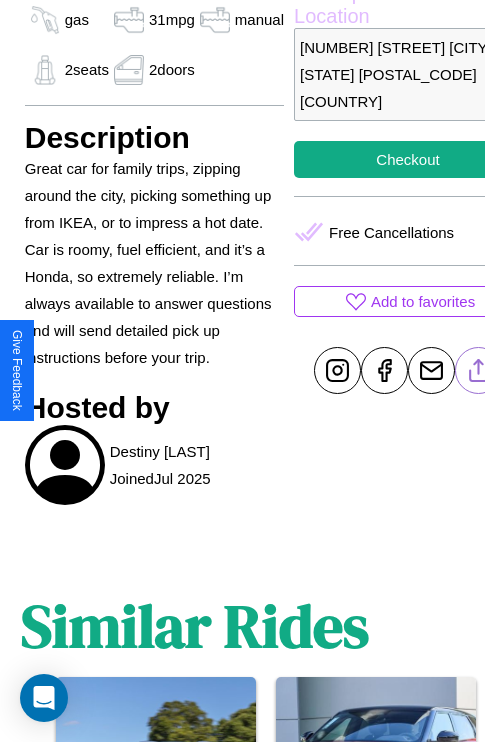 click 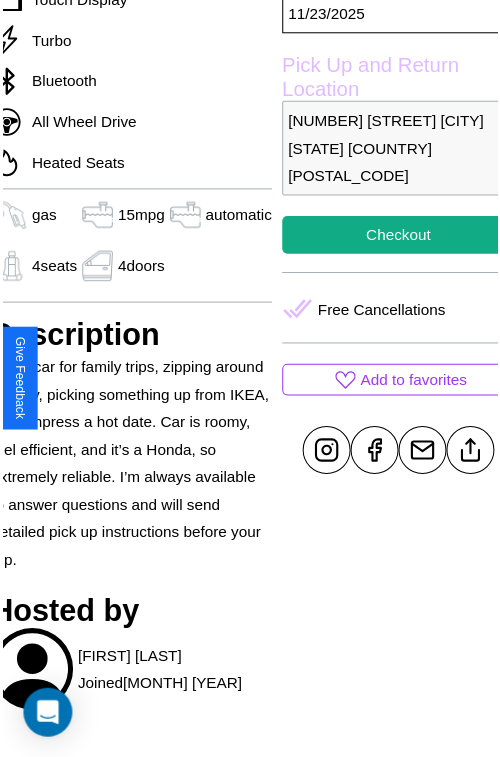 scroll, scrollTop: 577, scrollLeft: 84, axis: both 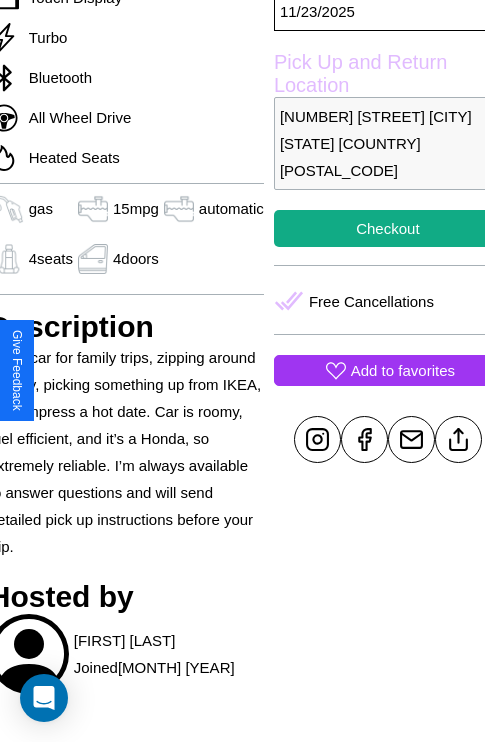 click on "Add to favorites" at bounding box center [403, 370] 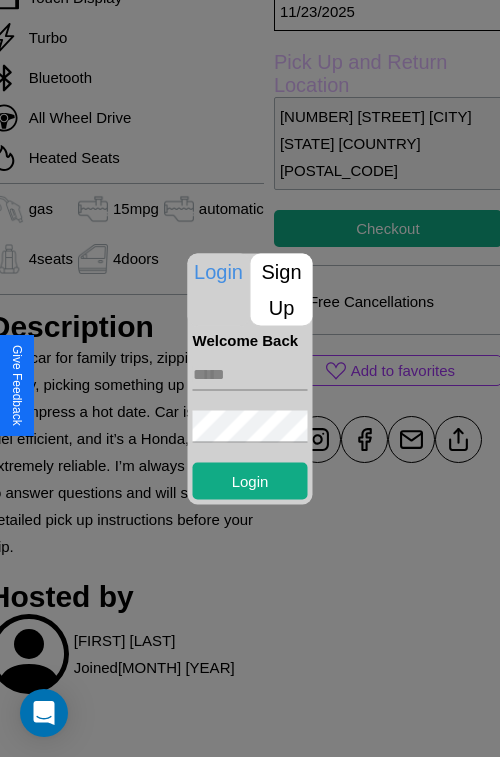 click on "Sign Up" at bounding box center [282, 289] 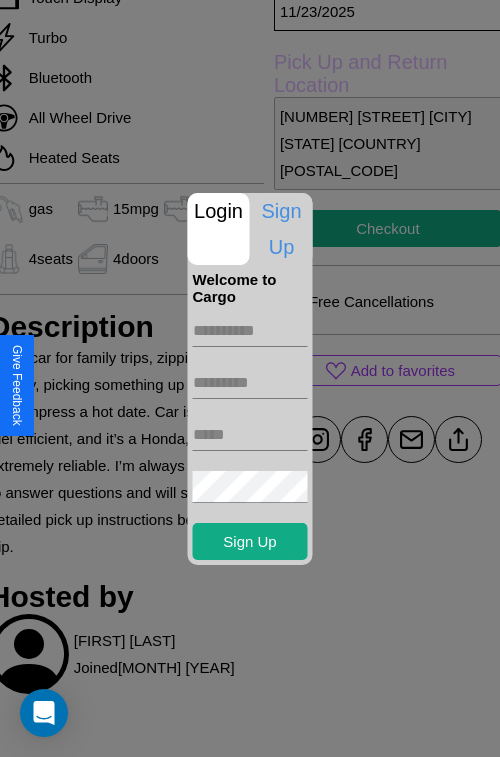 click at bounding box center [250, 331] 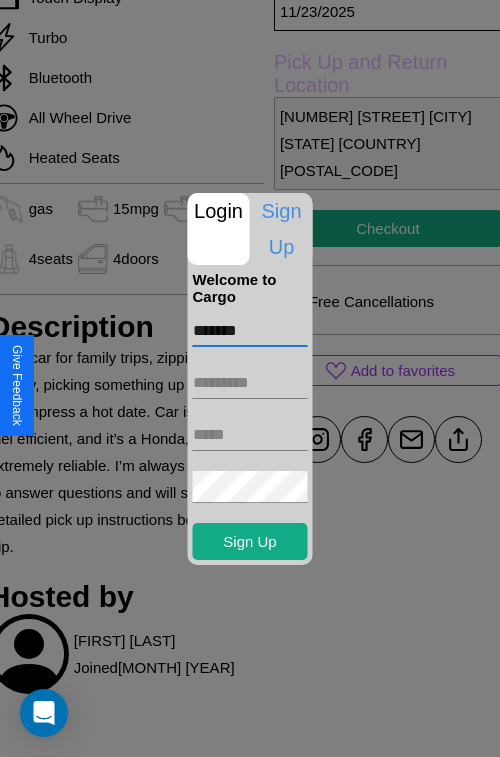 type on "*******" 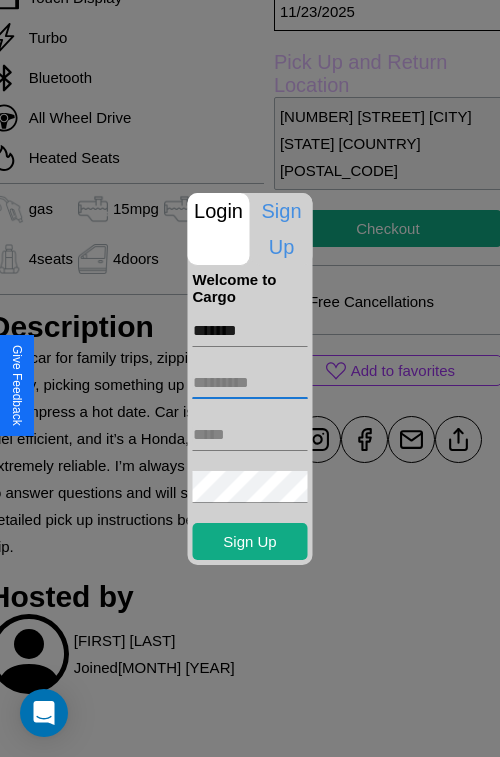 click at bounding box center (250, 383) 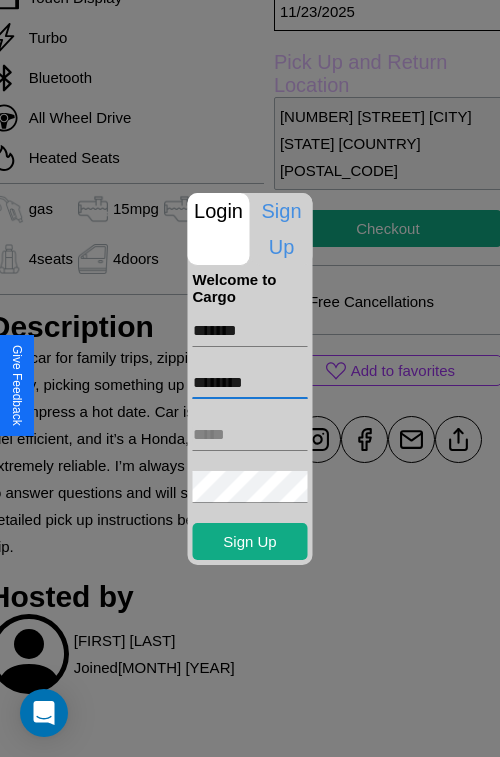 type on "********" 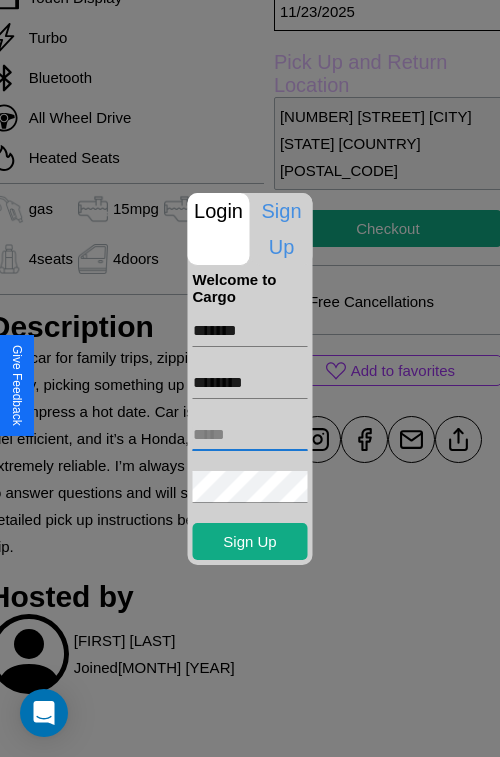 click at bounding box center [250, 435] 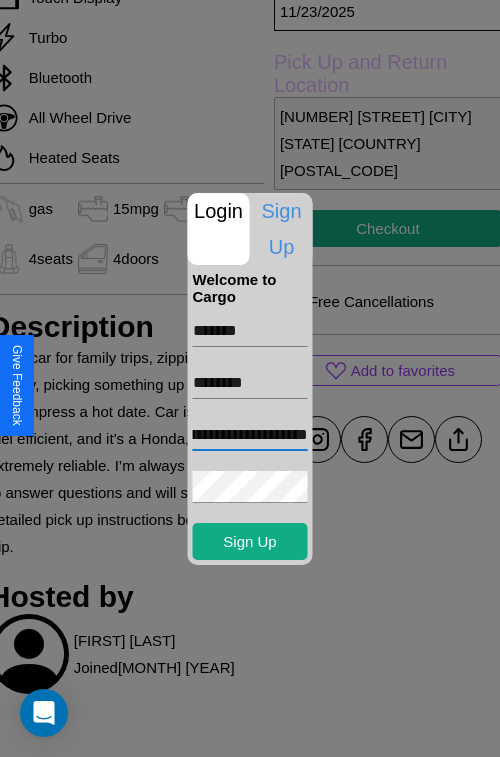 scroll, scrollTop: 0, scrollLeft: 79, axis: horizontal 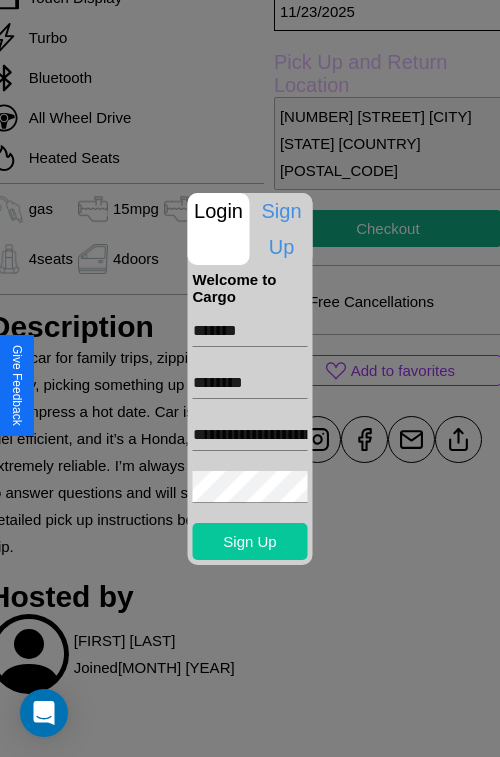 click on "Sign Up" at bounding box center [250, 541] 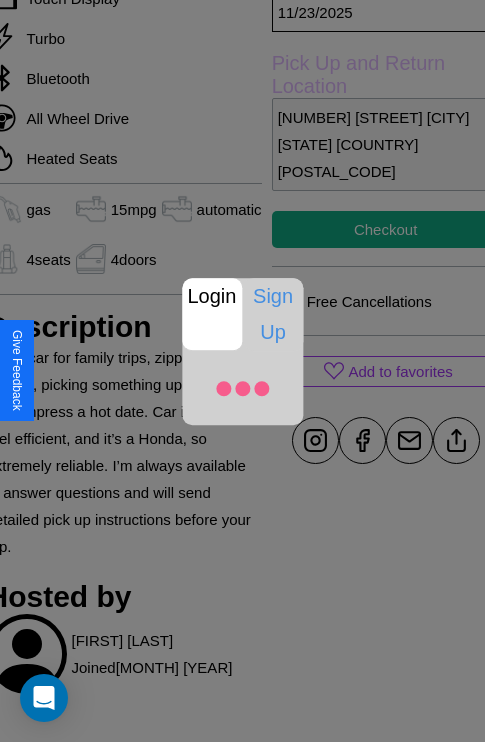 scroll, scrollTop: 577, scrollLeft: 84, axis: both 